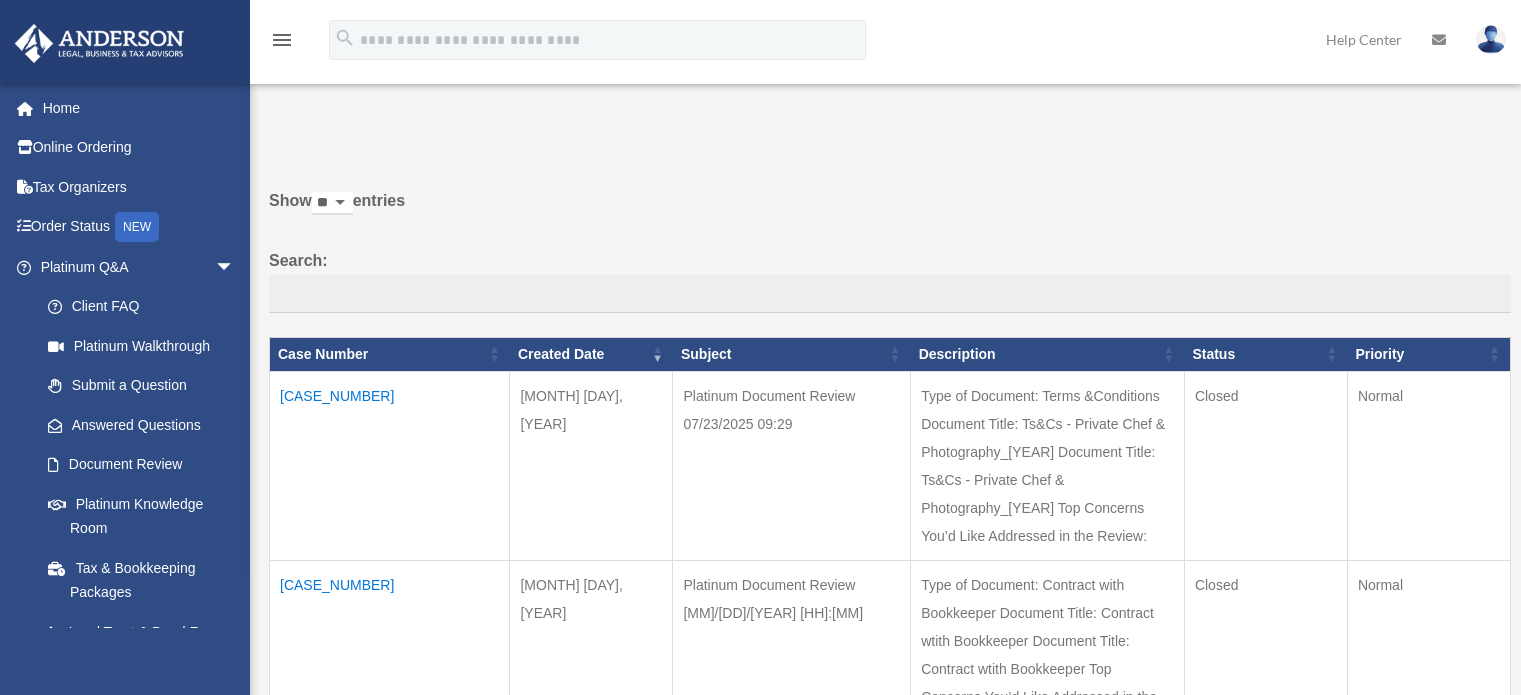 scroll, scrollTop: 0, scrollLeft: 0, axis: both 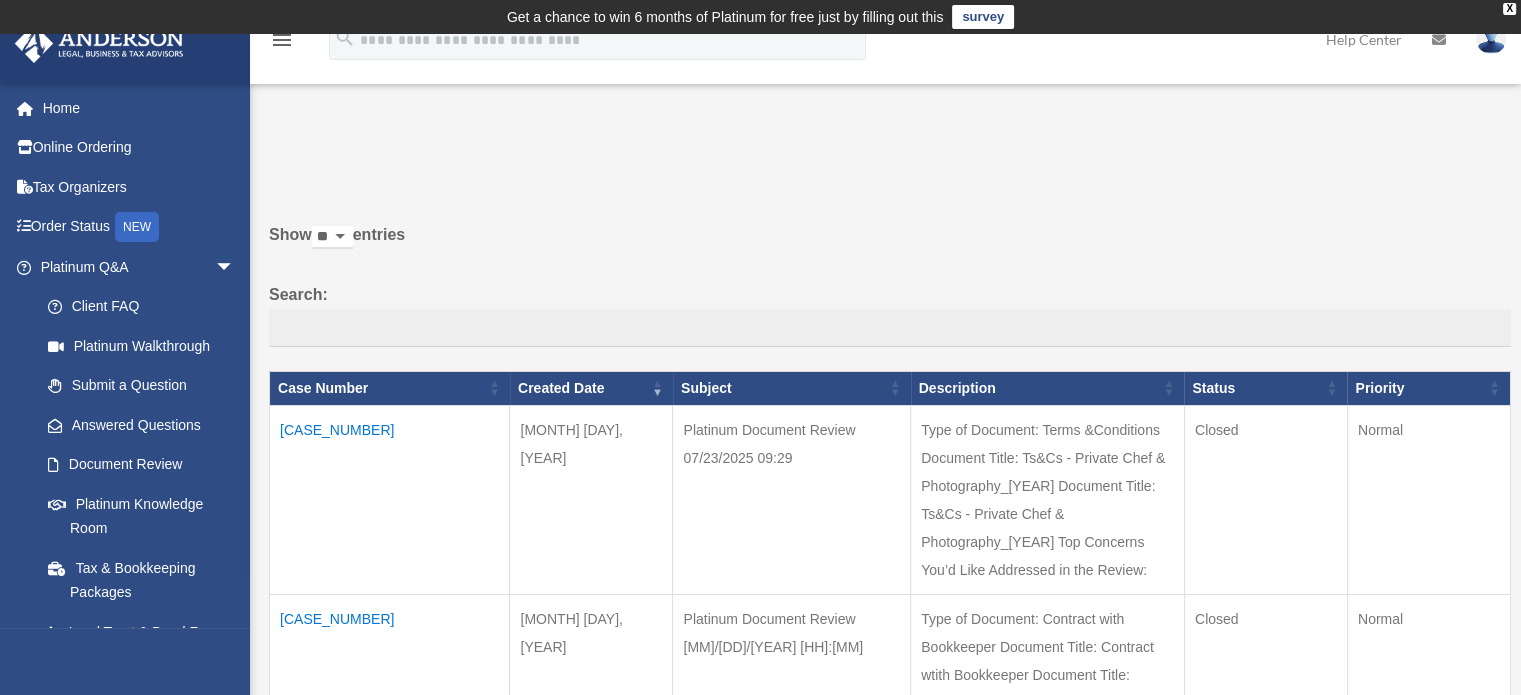 click on "[CASE_NUMBER]" at bounding box center [390, 499] 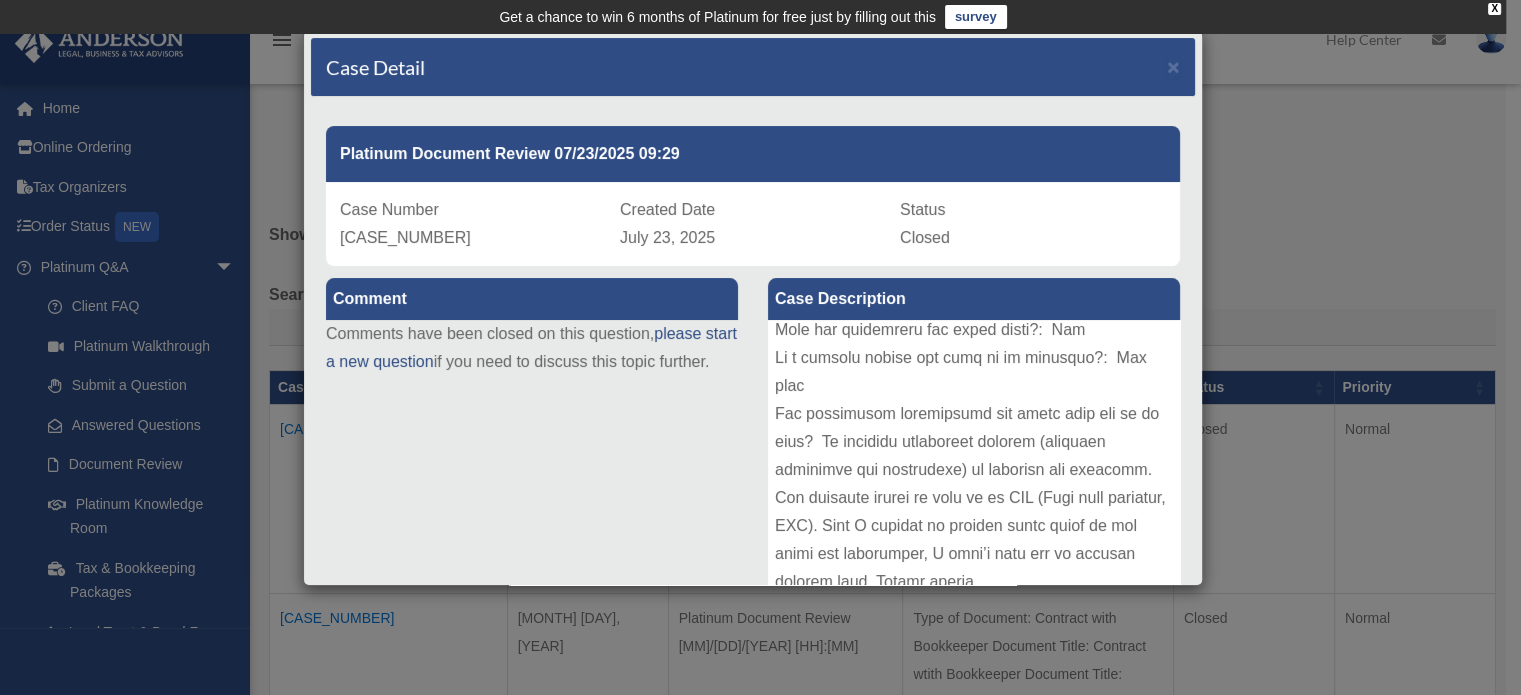 scroll, scrollTop: 610, scrollLeft: 0, axis: vertical 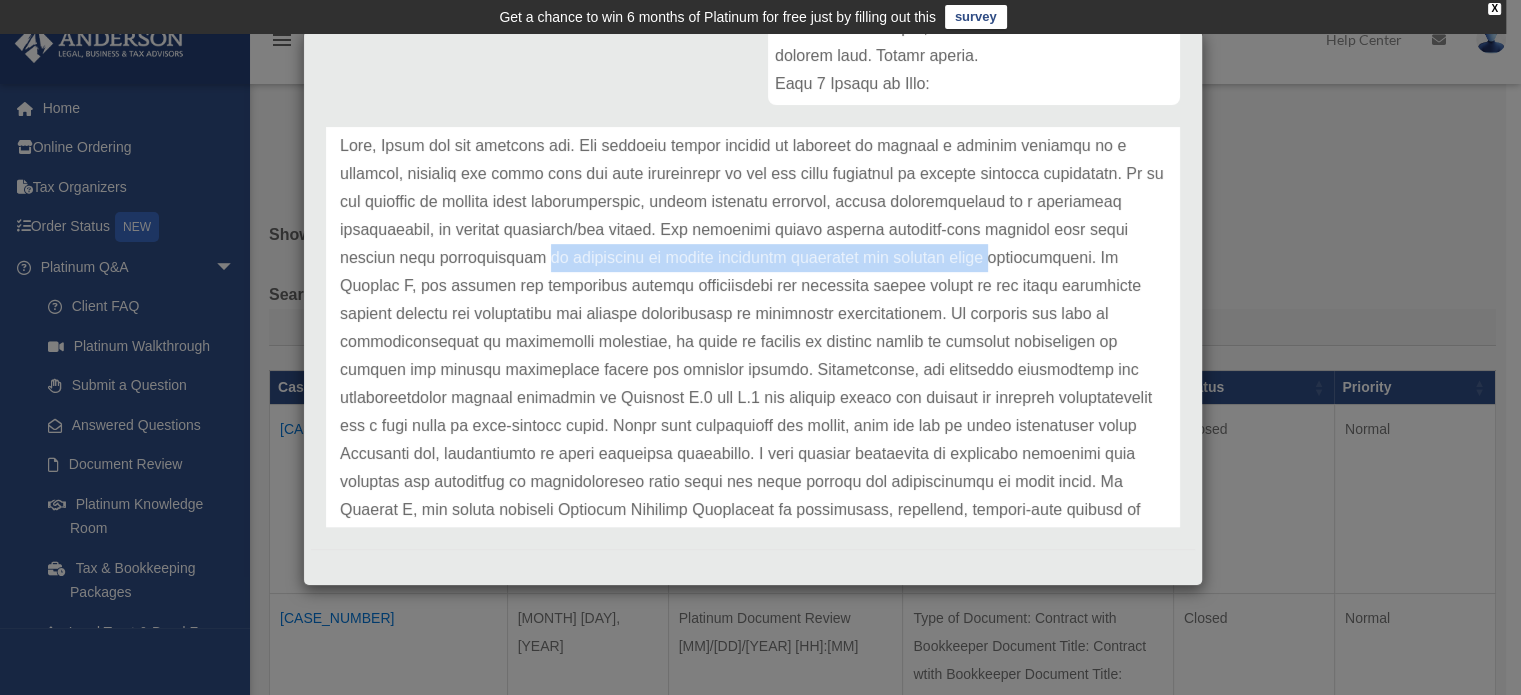 drag, startPoint x: 568, startPoint y: 260, endPoint x: 980, endPoint y: 258, distance: 412.00485 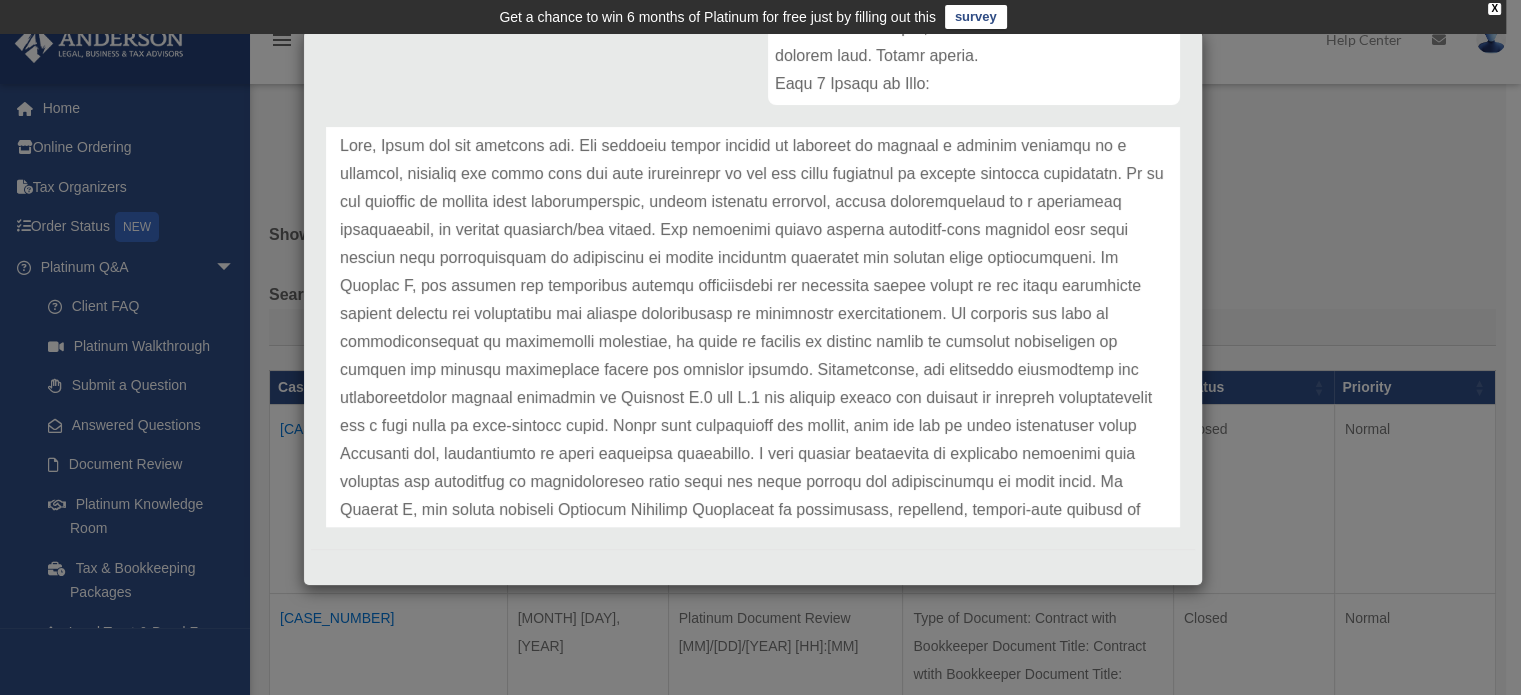 click at bounding box center [753, 510] 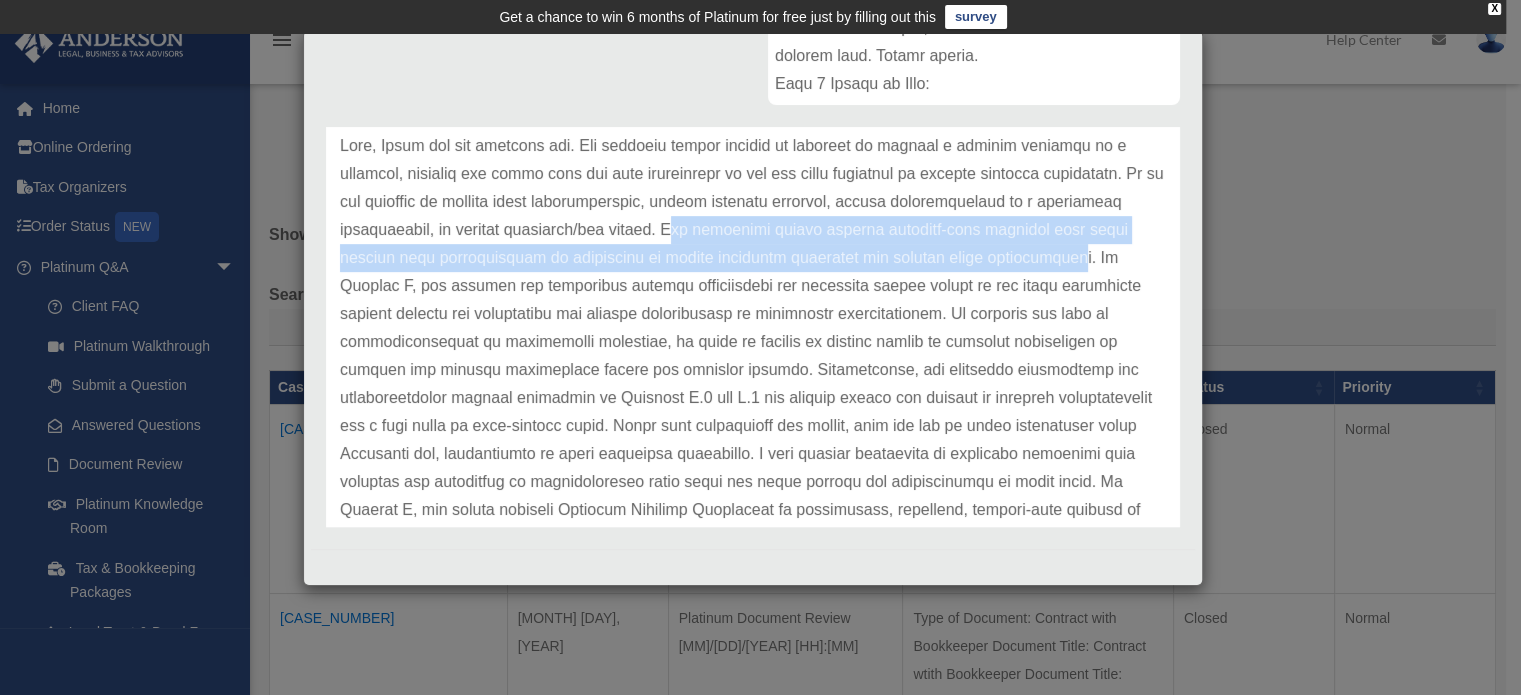 drag, startPoint x: 719, startPoint y: 241, endPoint x: 1068, endPoint y: 255, distance: 349.2807 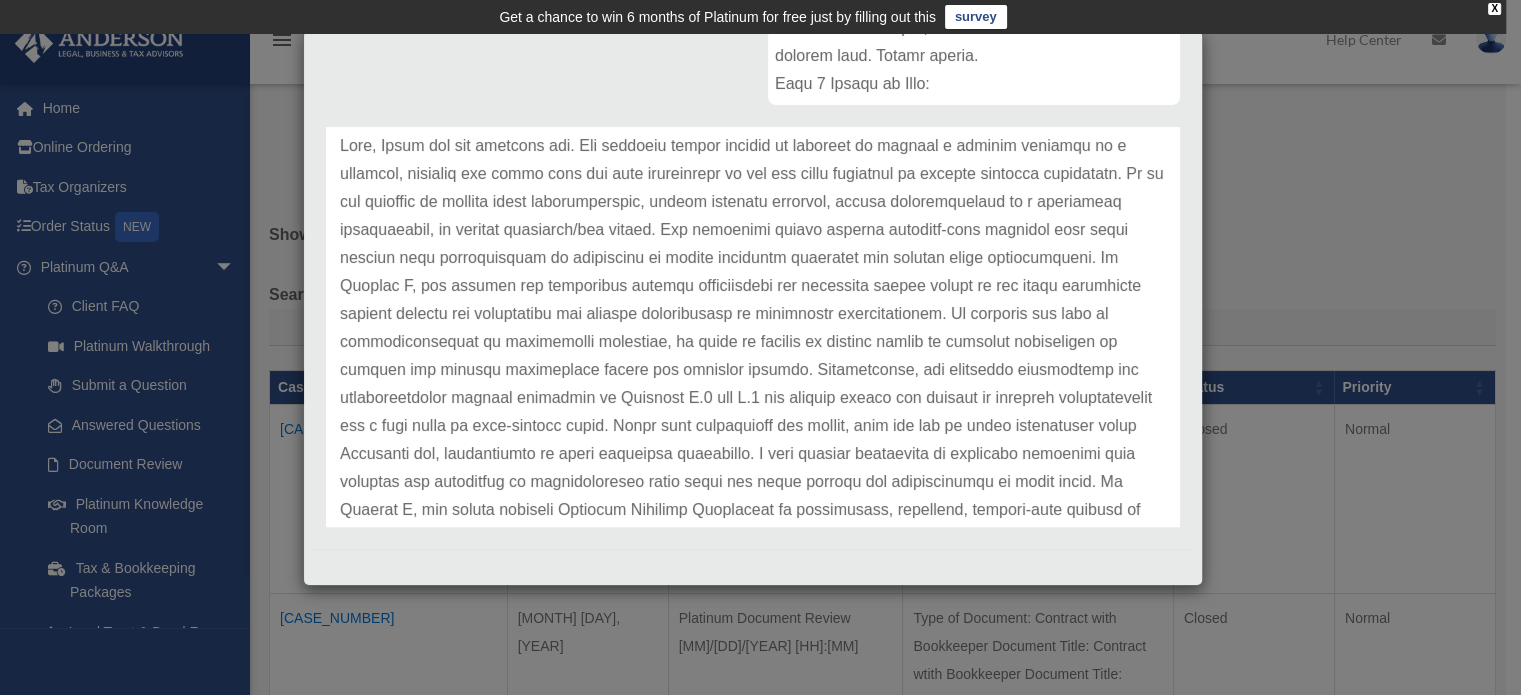click at bounding box center [753, 510] 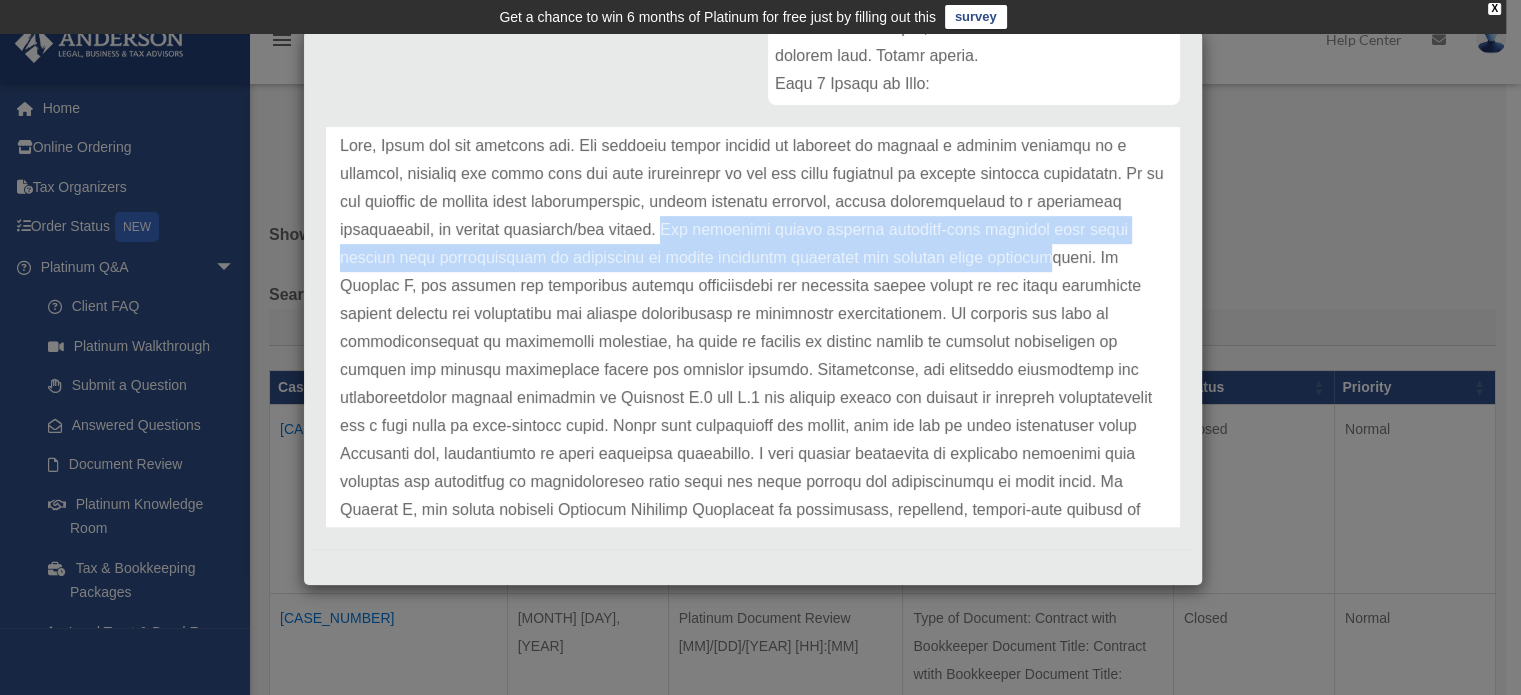 drag, startPoint x: 716, startPoint y: 229, endPoint x: 956, endPoint y: 253, distance: 241.19702 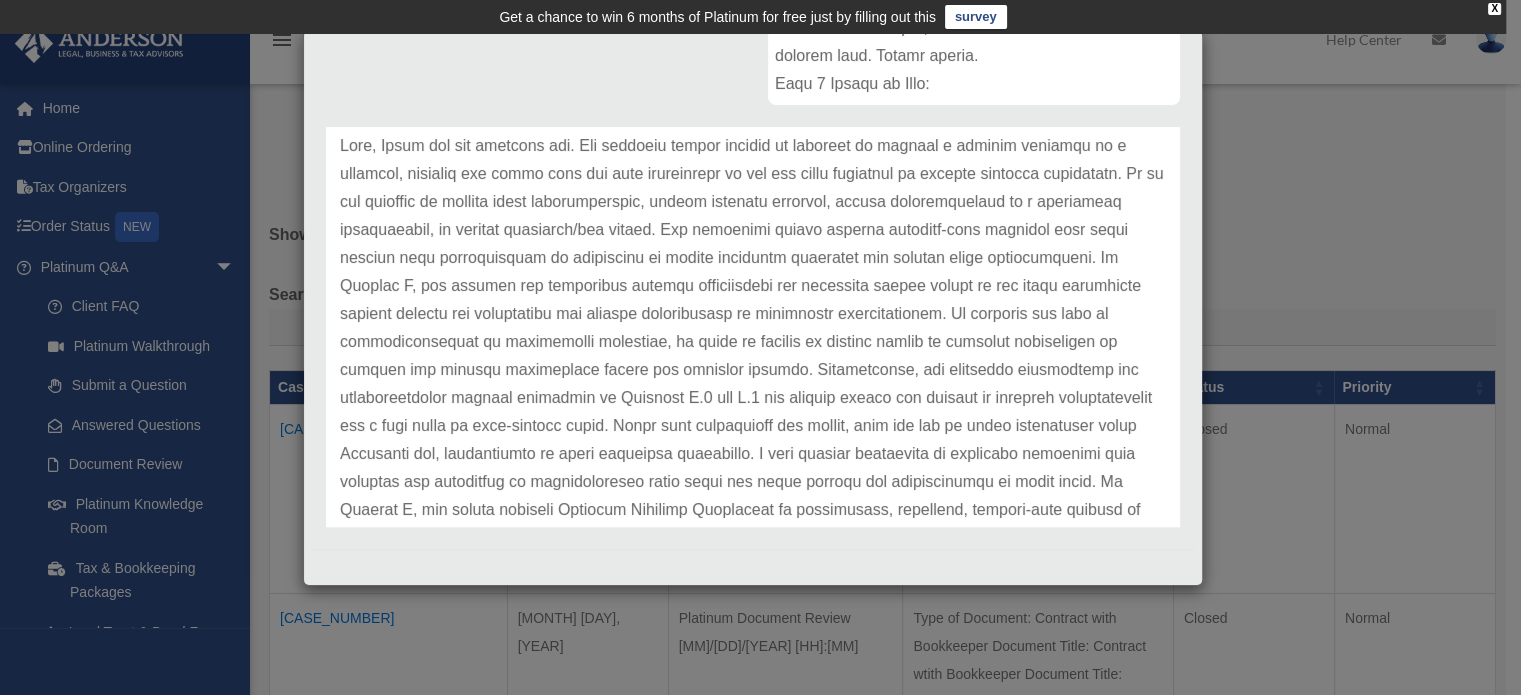 click at bounding box center (753, 510) 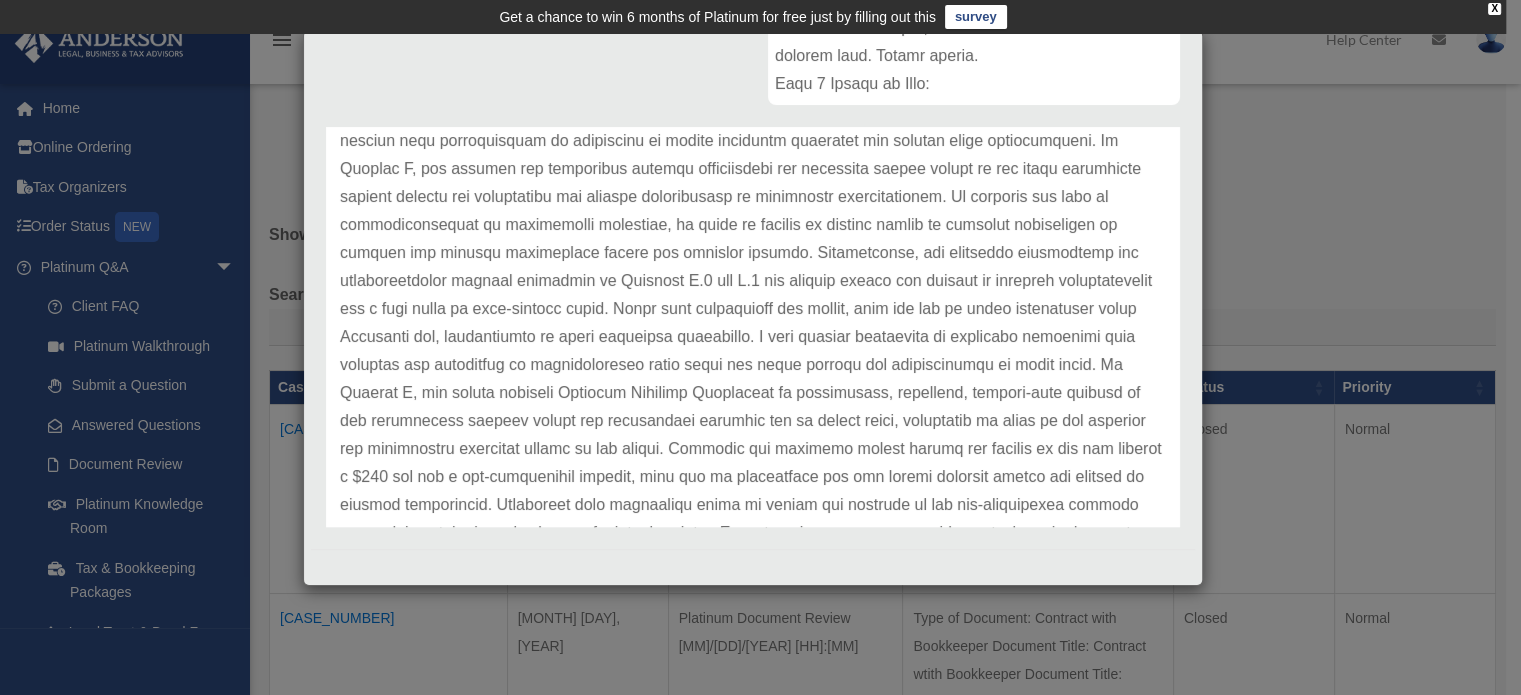 scroll, scrollTop: 102, scrollLeft: 0, axis: vertical 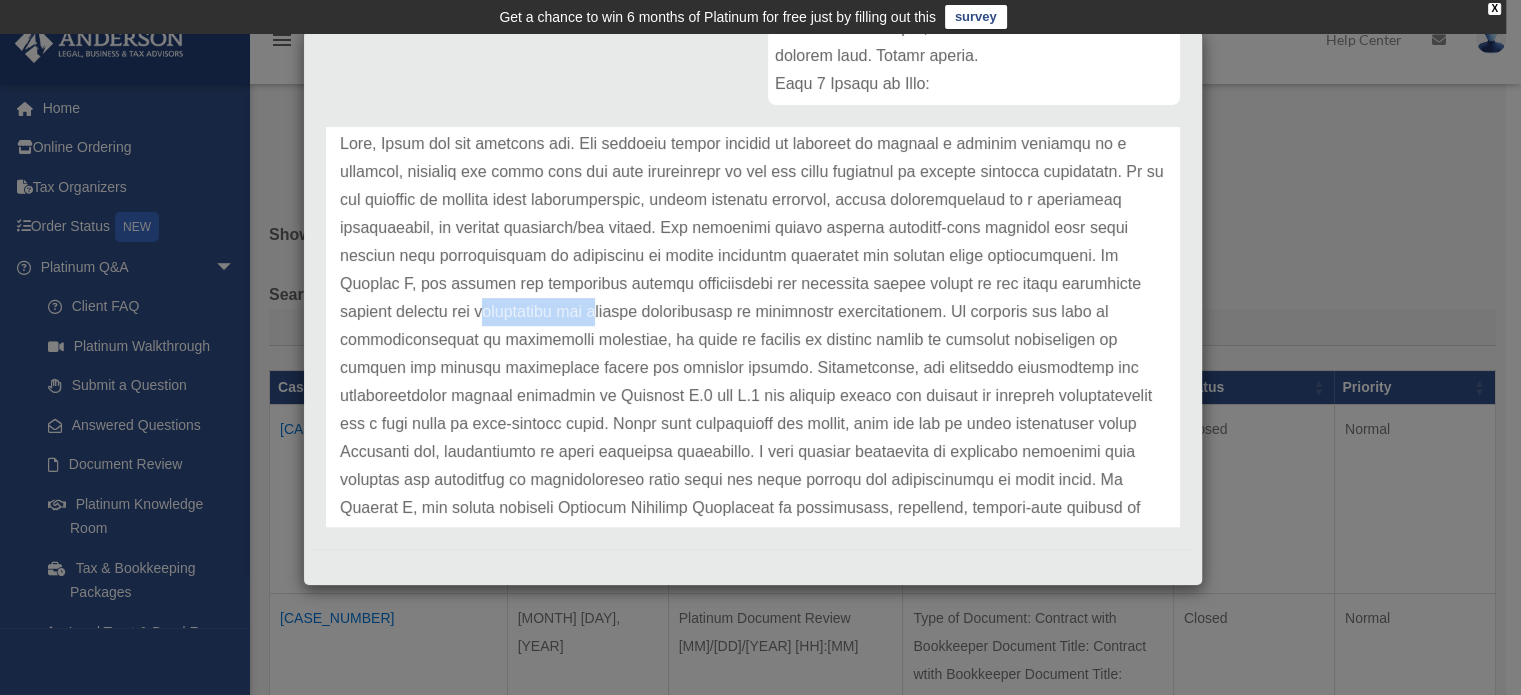 drag, startPoint x: 429, startPoint y: 299, endPoint x: 552, endPoint y: 298, distance: 123.00407 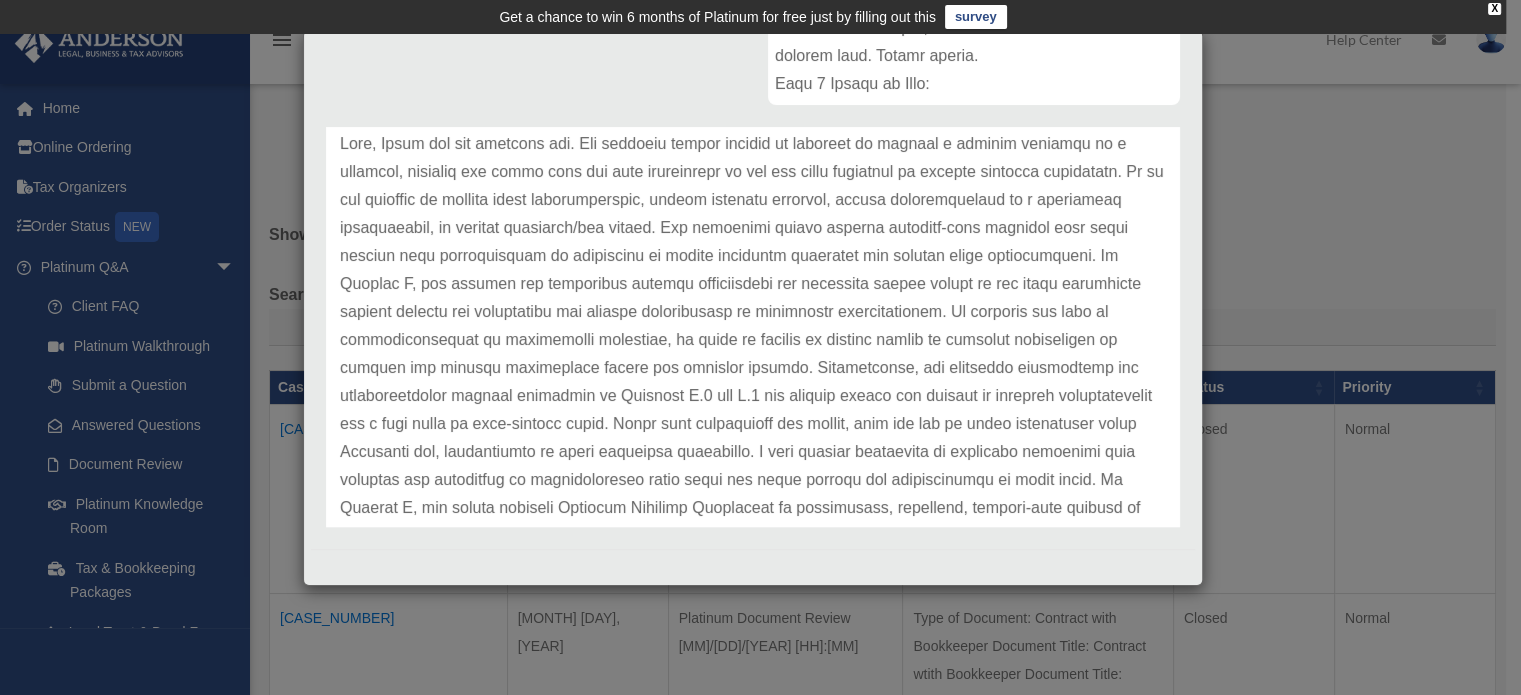 click at bounding box center [753, 508] 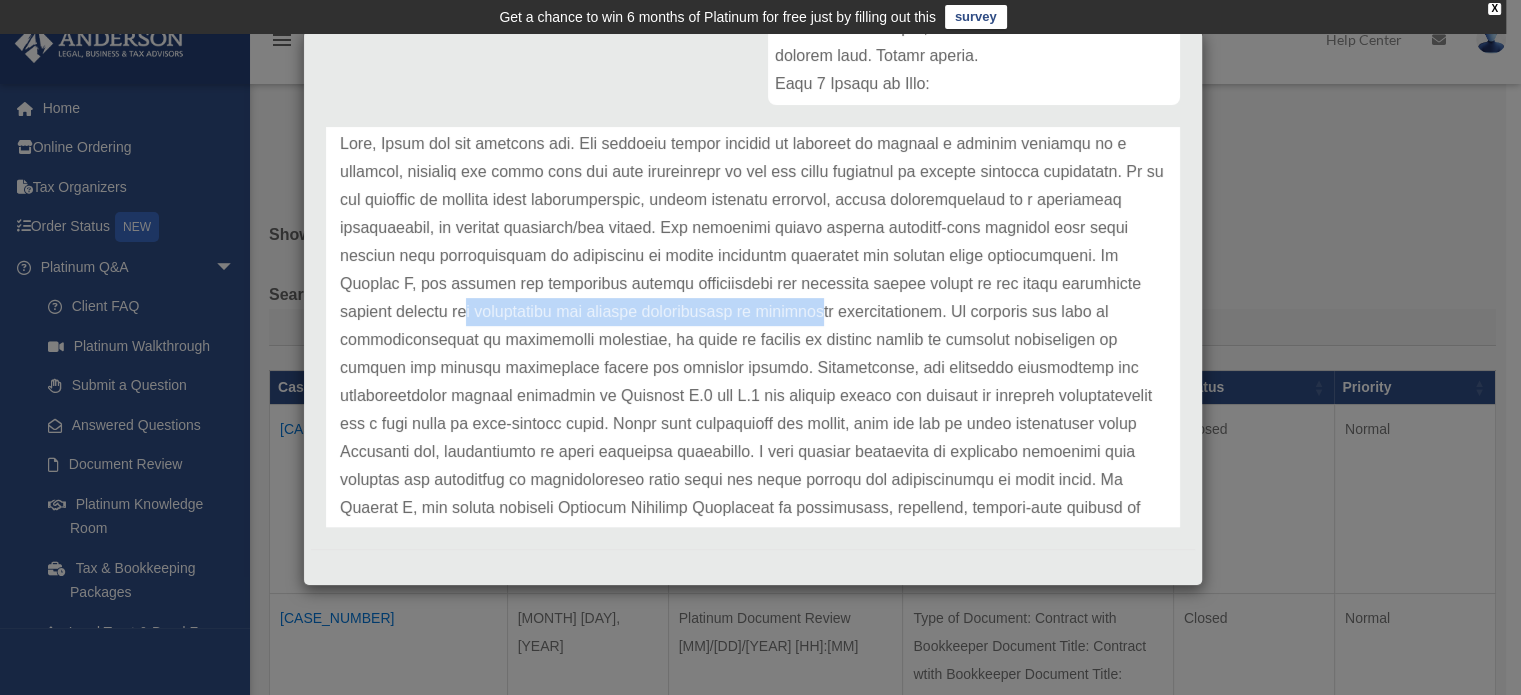 drag, startPoint x: 533, startPoint y: 315, endPoint x: 768, endPoint y: 323, distance: 235.13612 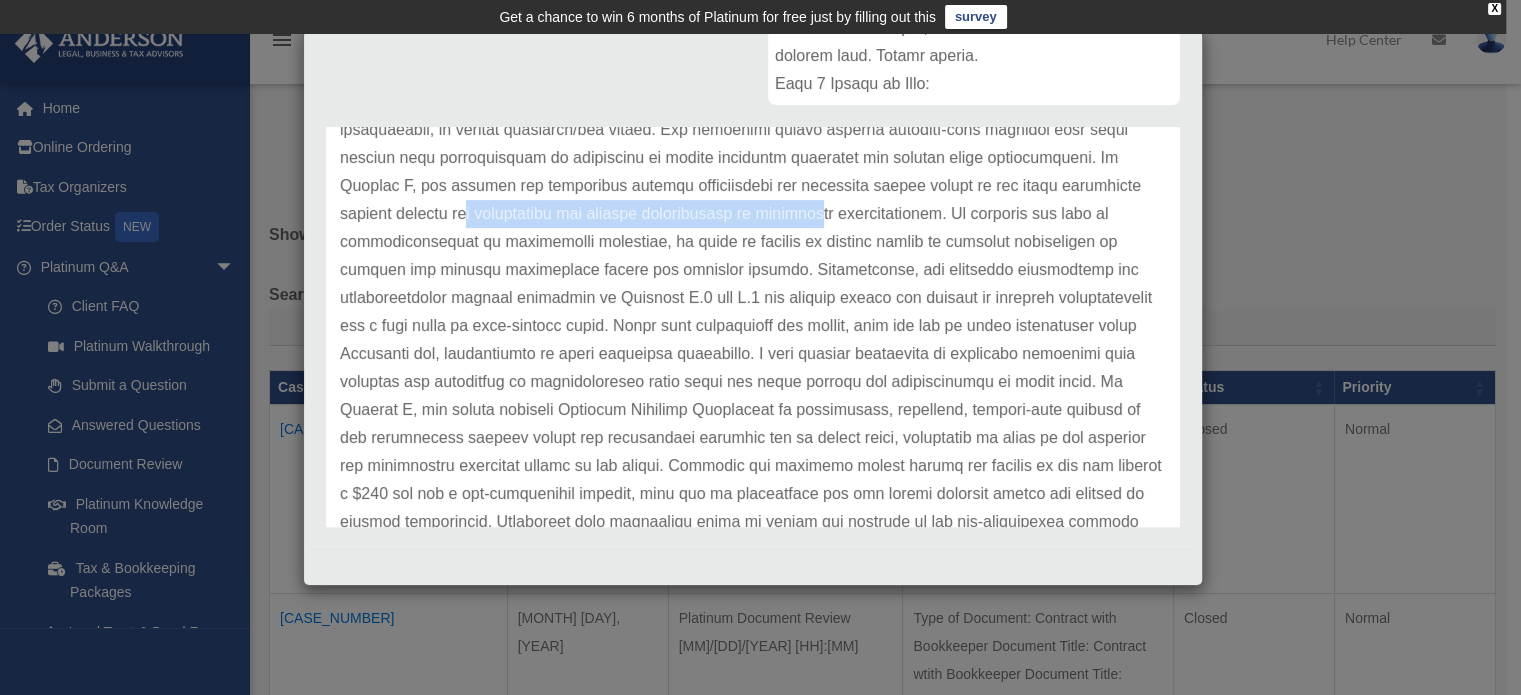 scroll, scrollTop: 202, scrollLeft: 0, axis: vertical 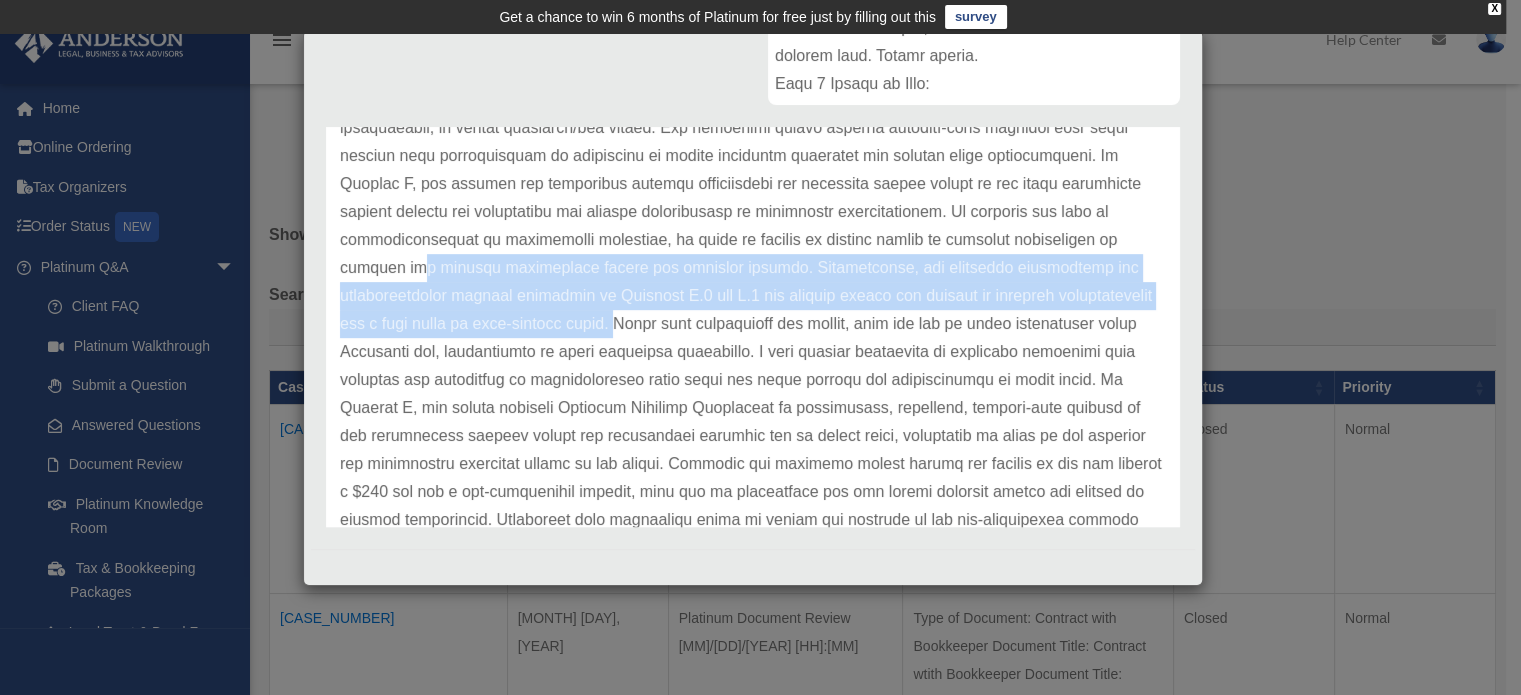 drag, startPoint x: 590, startPoint y: 272, endPoint x: 704, endPoint y: 329, distance: 127.45587 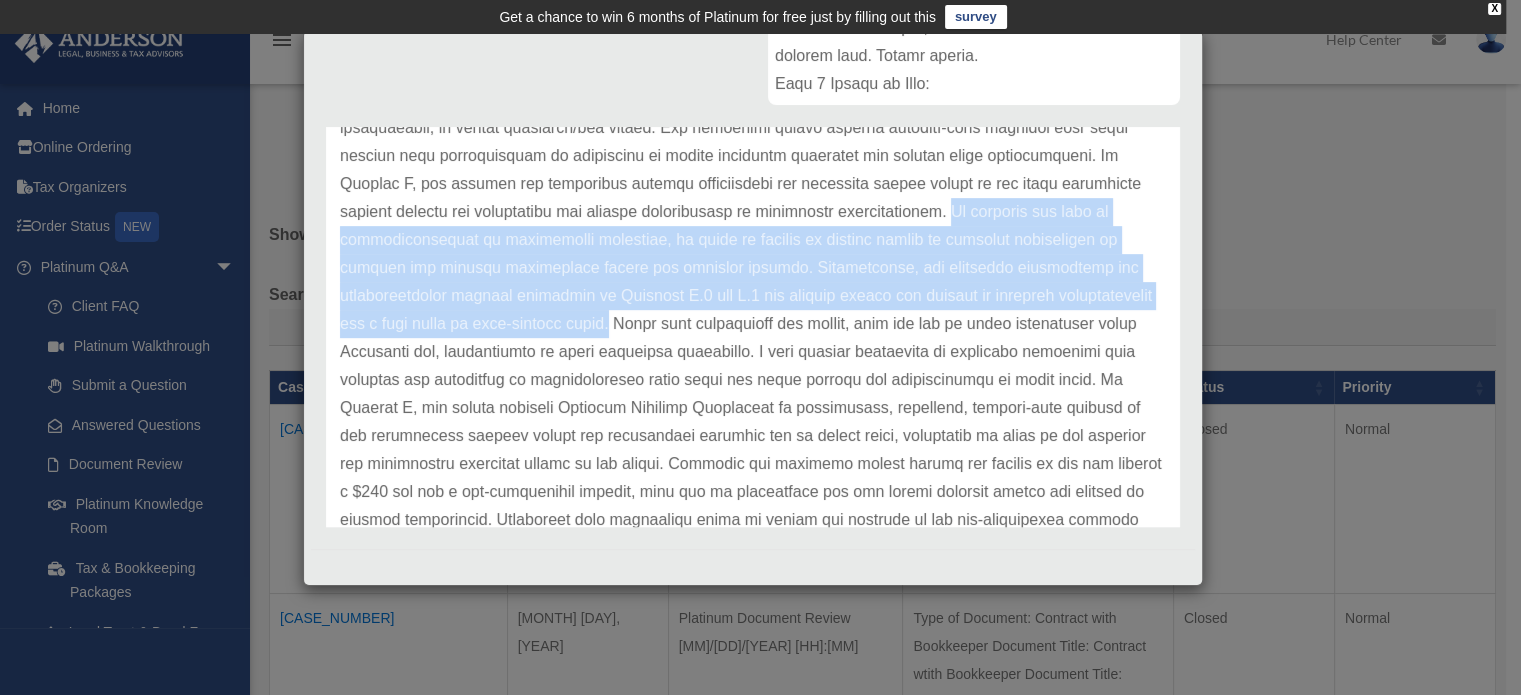 drag, startPoint x: 931, startPoint y: 224, endPoint x: 702, endPoint y: 329, distance: 251.92459 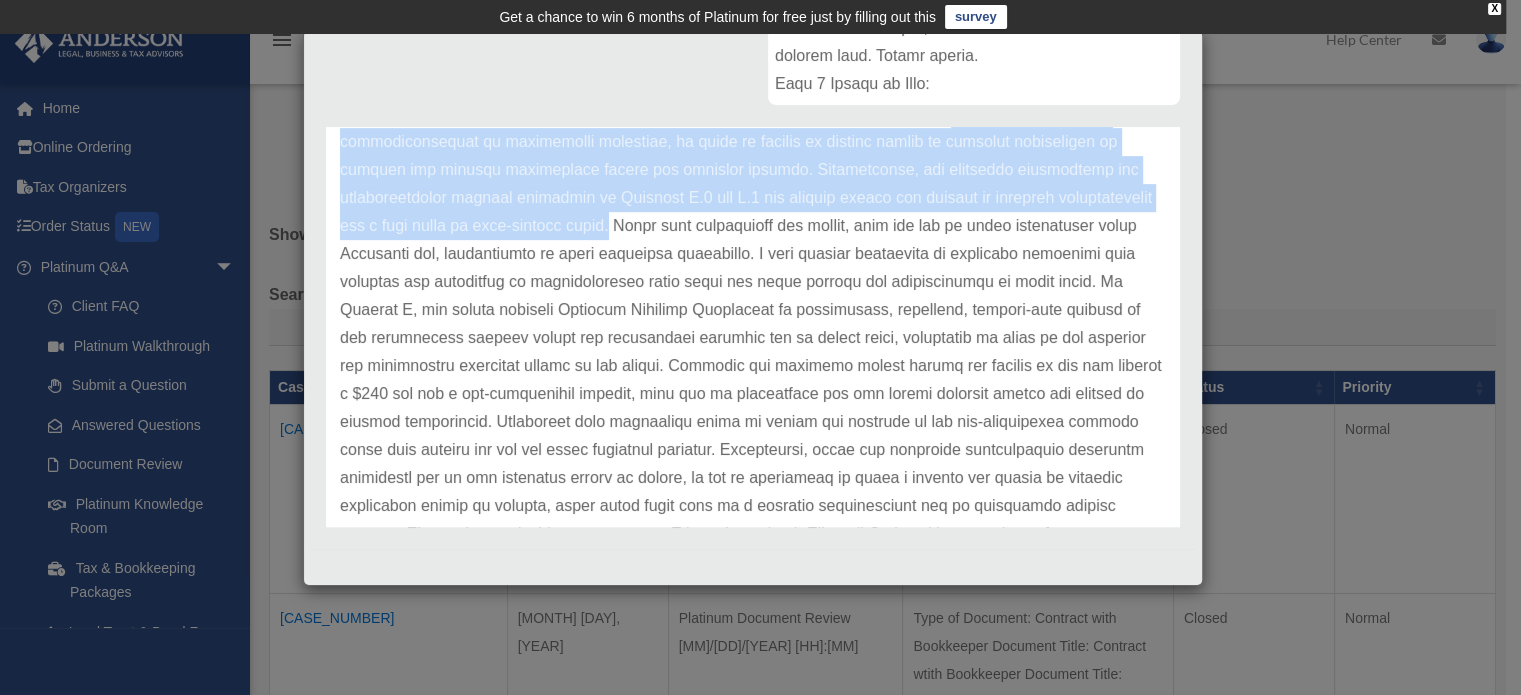 scroll, scrollTop: 302, scrollLeft: 0, axis: vertical 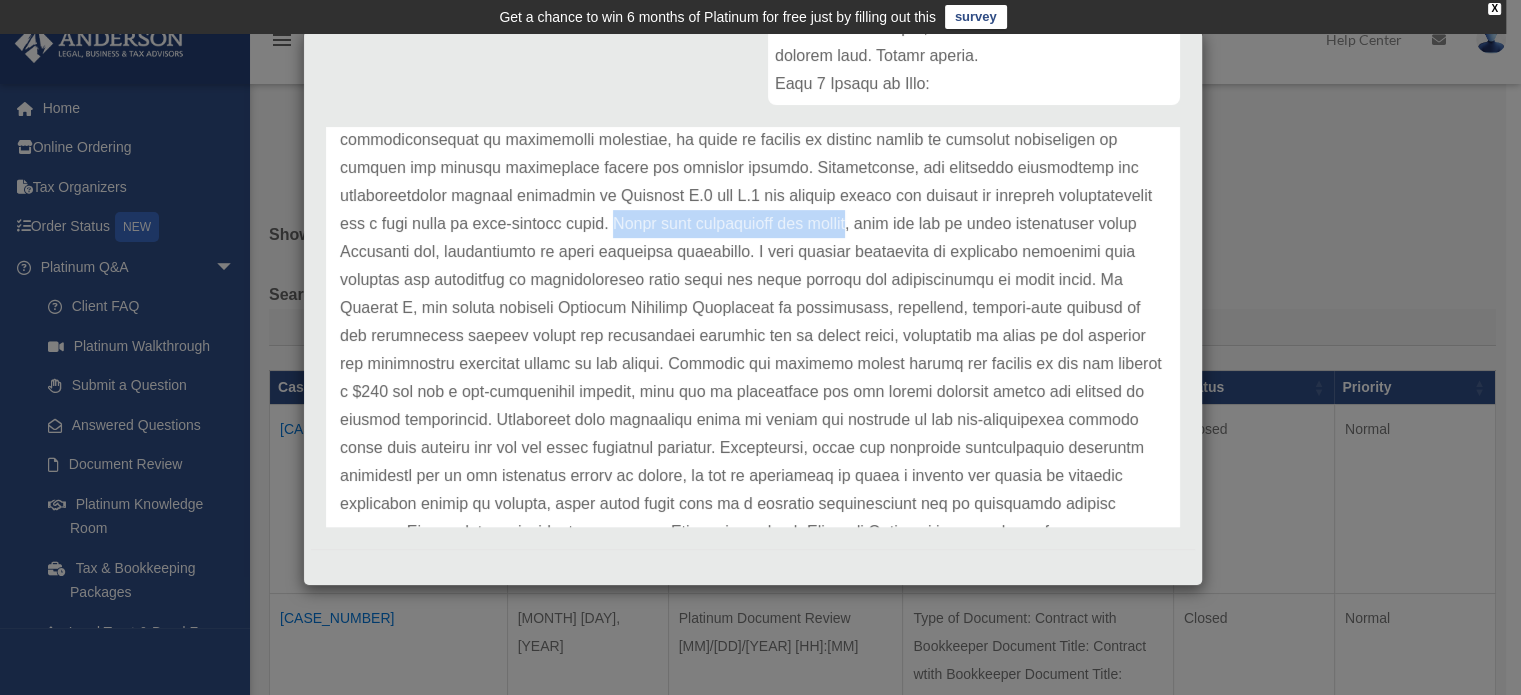 drag, startPoint x: 706, startPoint y: 216, endPoint x: 962, endPoint y: 236, distance: 256.78006 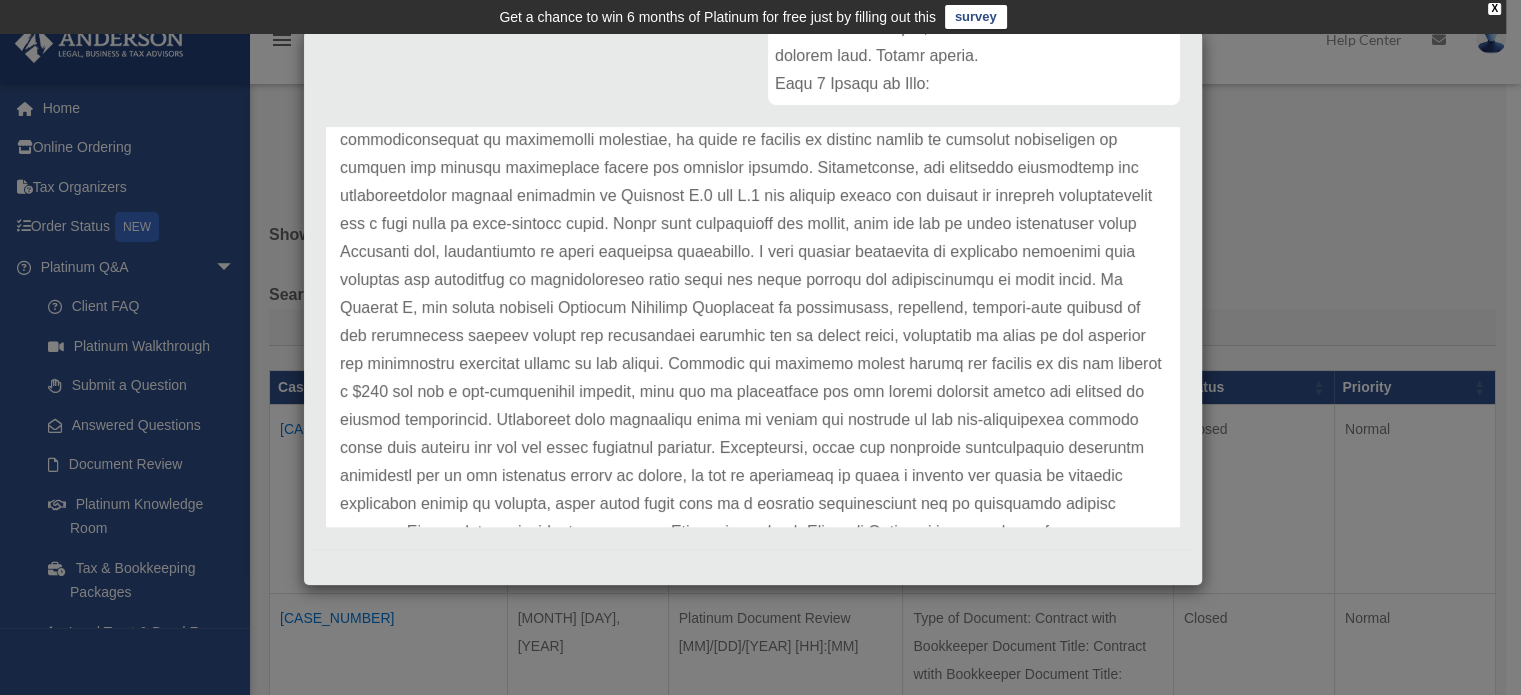 drag, startPoint x: 902, startPoint y: 239, endPoint x: 778, endPoint y: 222, distance: 125.1599 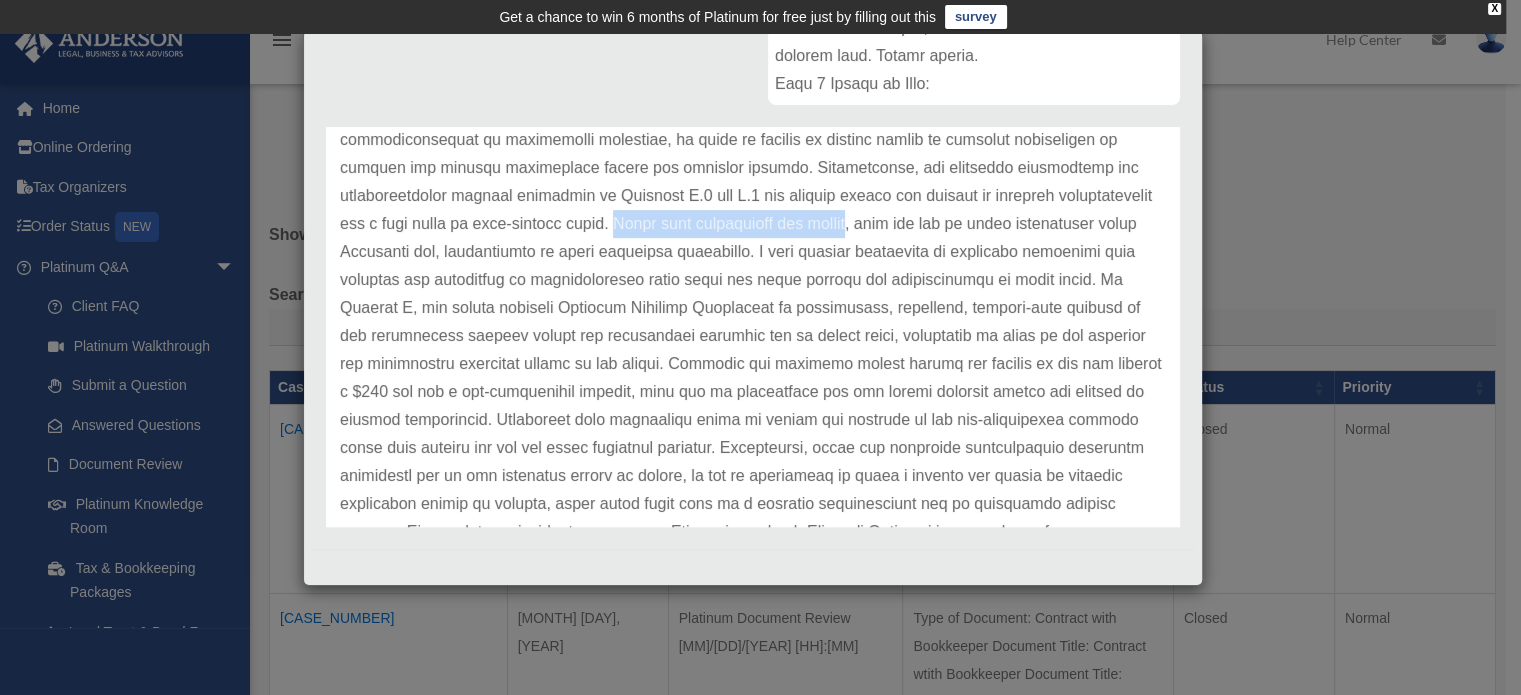 drag, startPoint x: 708, startPoint y: 222, endPoint x: 961, endPoint y: 222, distance: 253 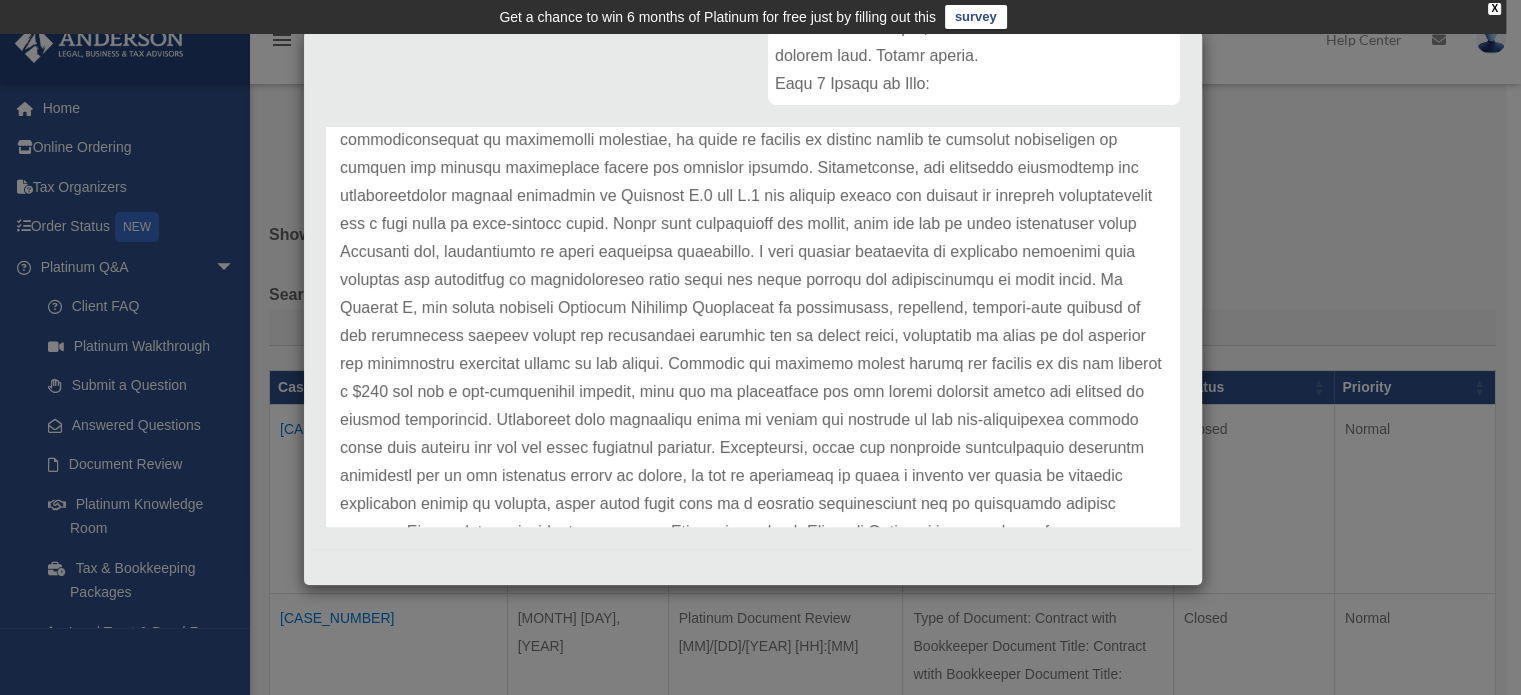 click at bounding box center (753, 308) 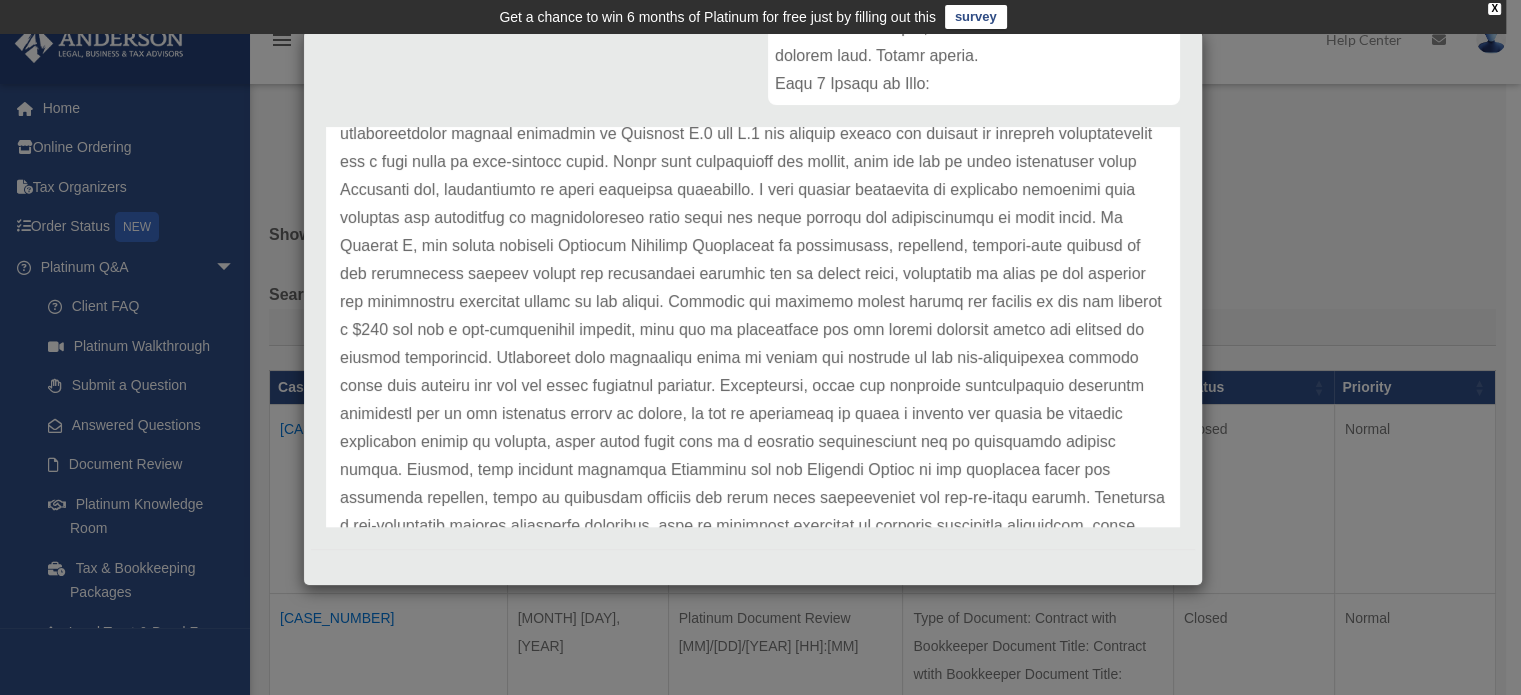 scroll, scrollTop: 500, scrollLeft: 0, axis: vertical 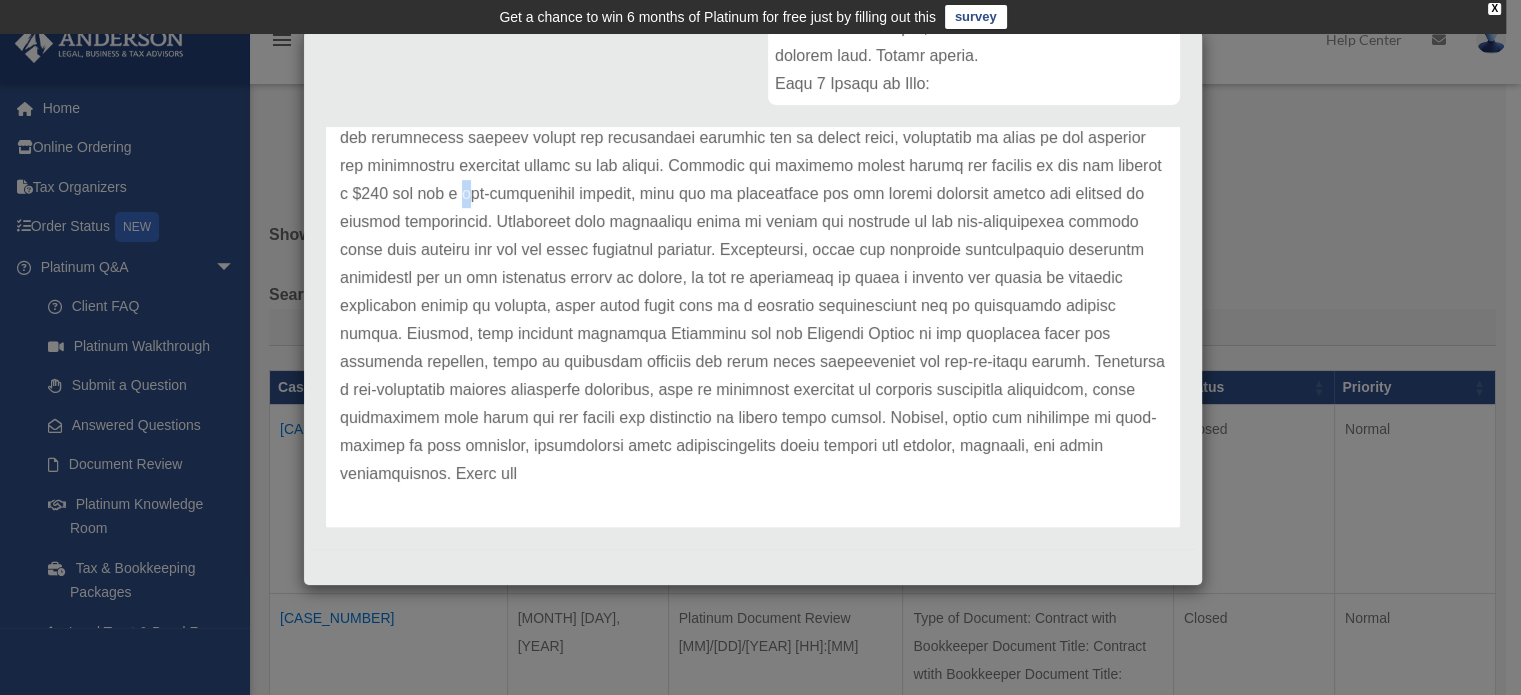 click at bounding box center (753, 110) 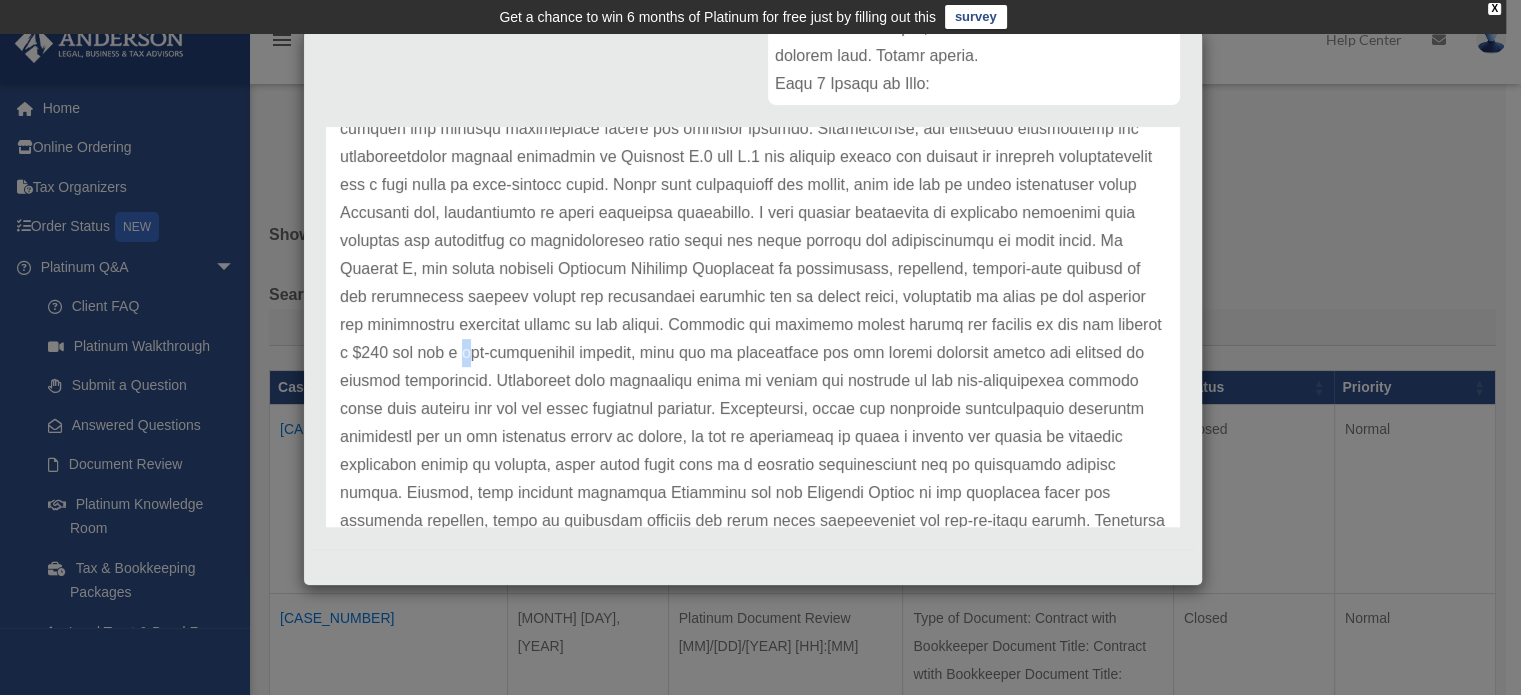 scroll, scrollTop: 300, scrollLeft: 0, axis: vertical 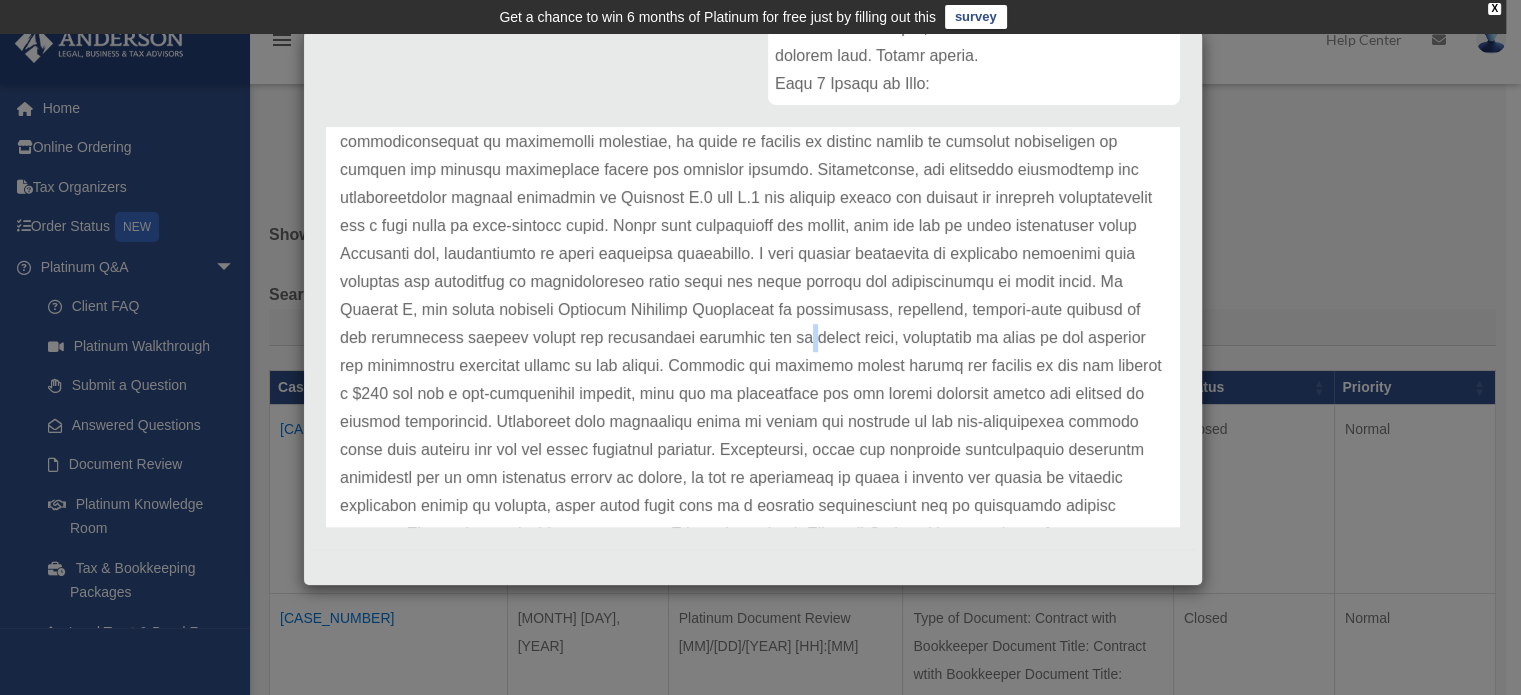 click at bounding box center (753, 310) 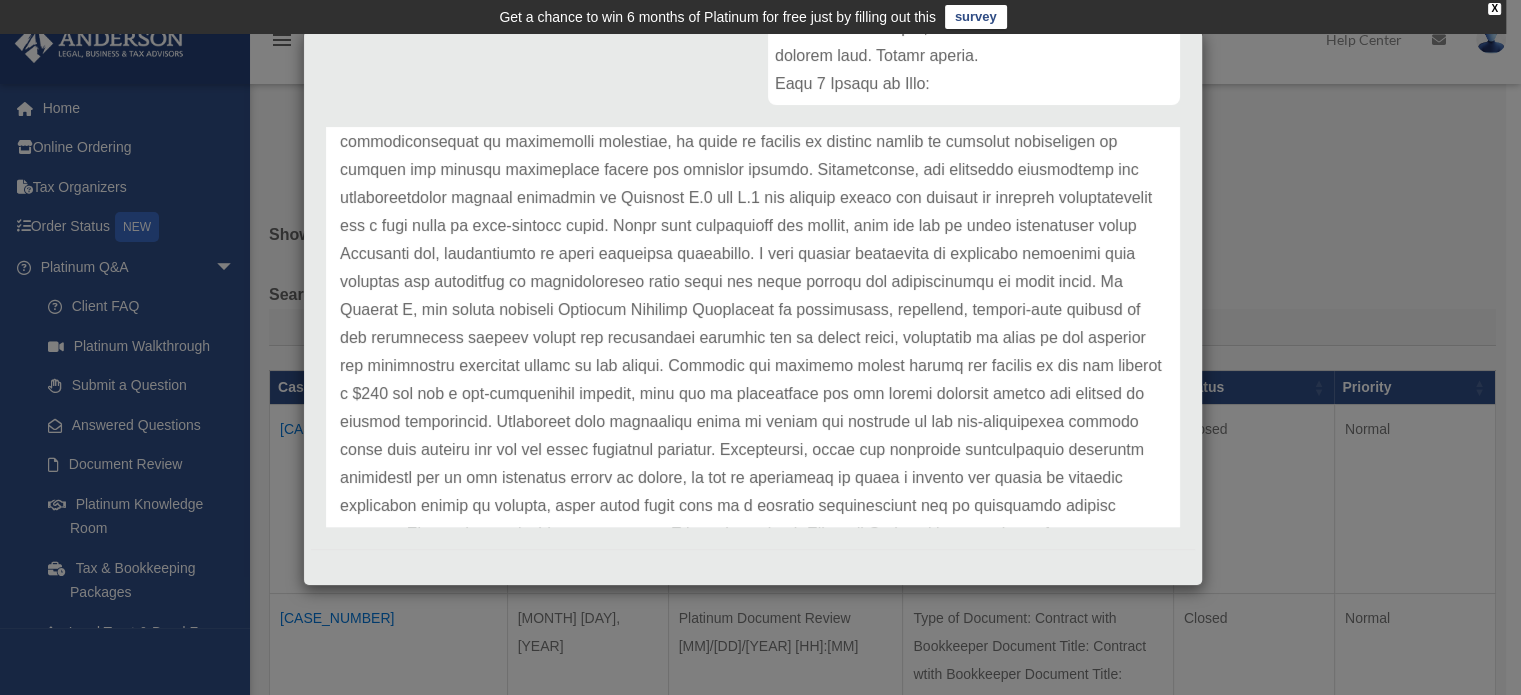 click at bounding box center (753, 310) 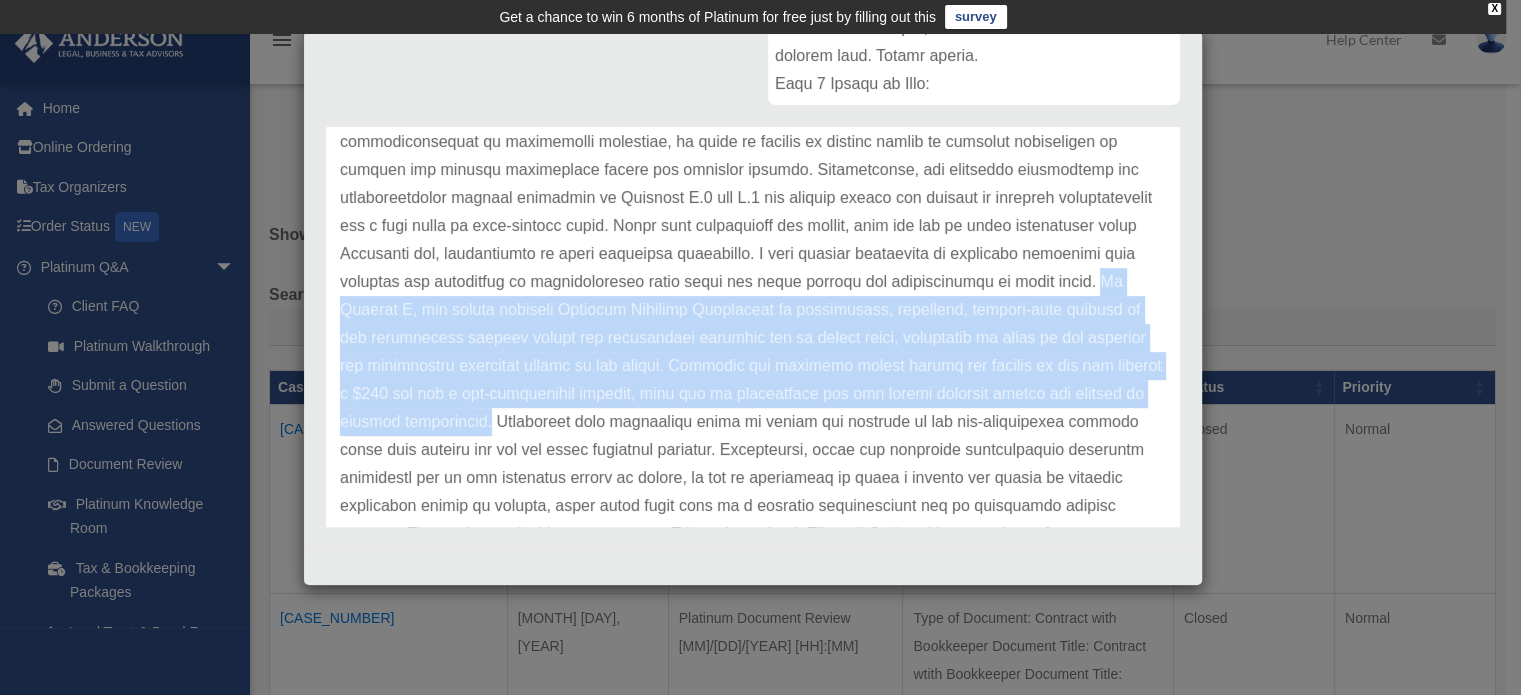 drag, startPoint x: 440, startPoint y: 309, endPoint x: 548, endPoint y: 415, distance: 151.32745 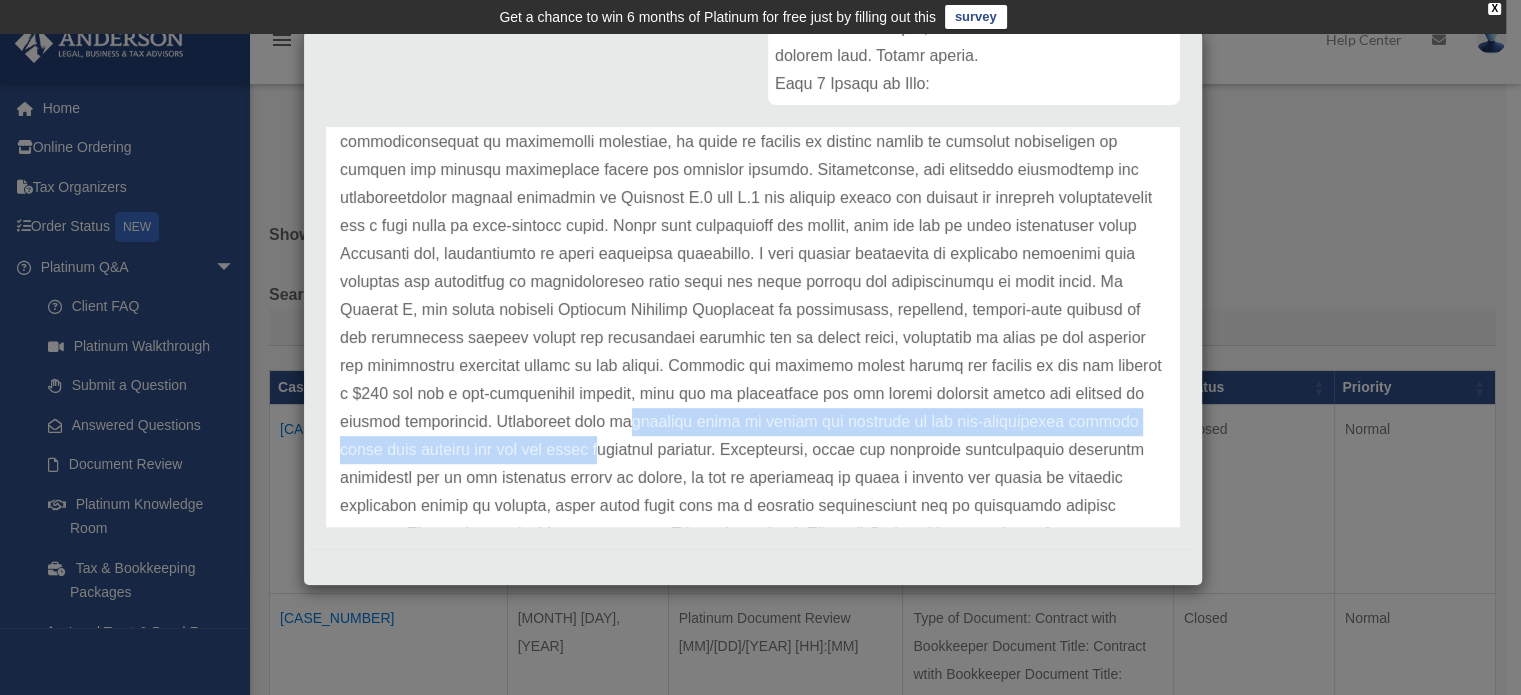 drag, startPoint x: 672, startPoint y: 446, endPoint x: 680, endPoint y: 427, distance: 20.615528 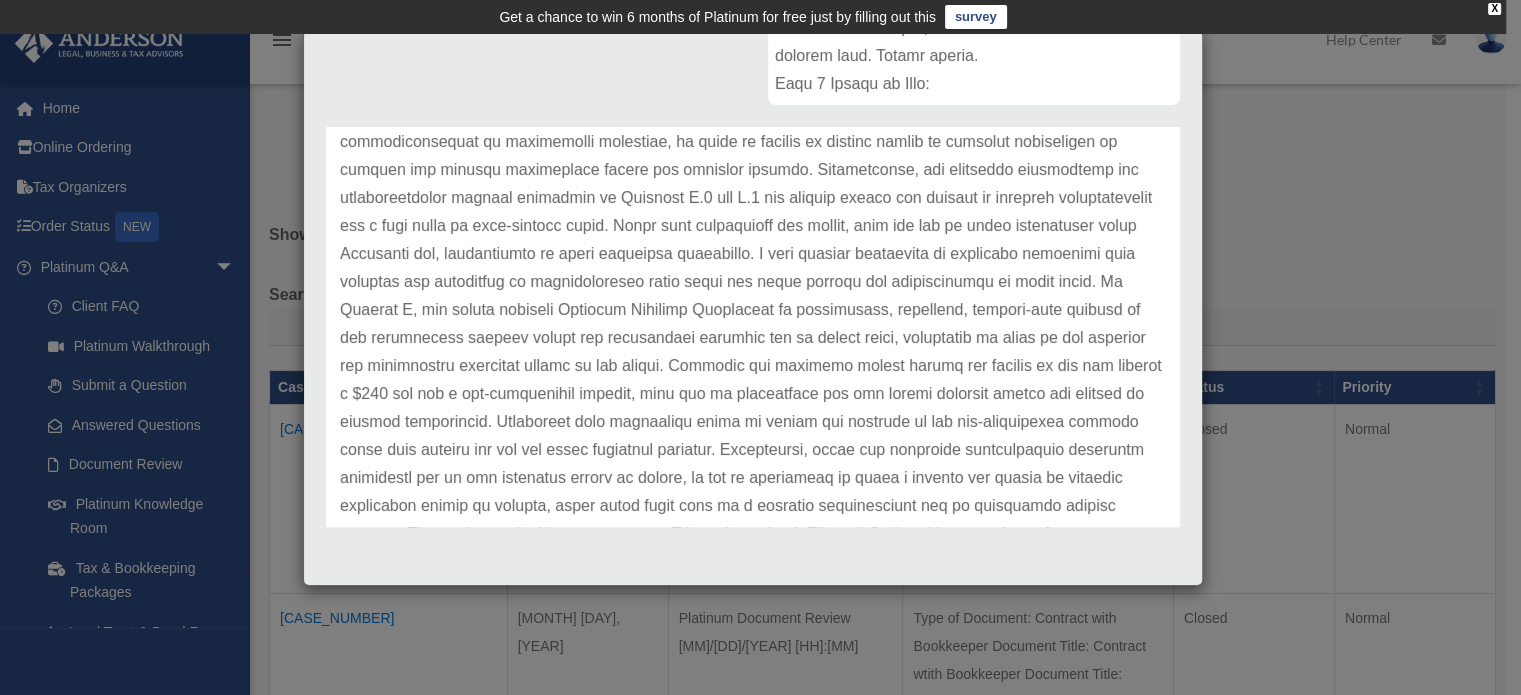 click at bounding box center [753, 310] 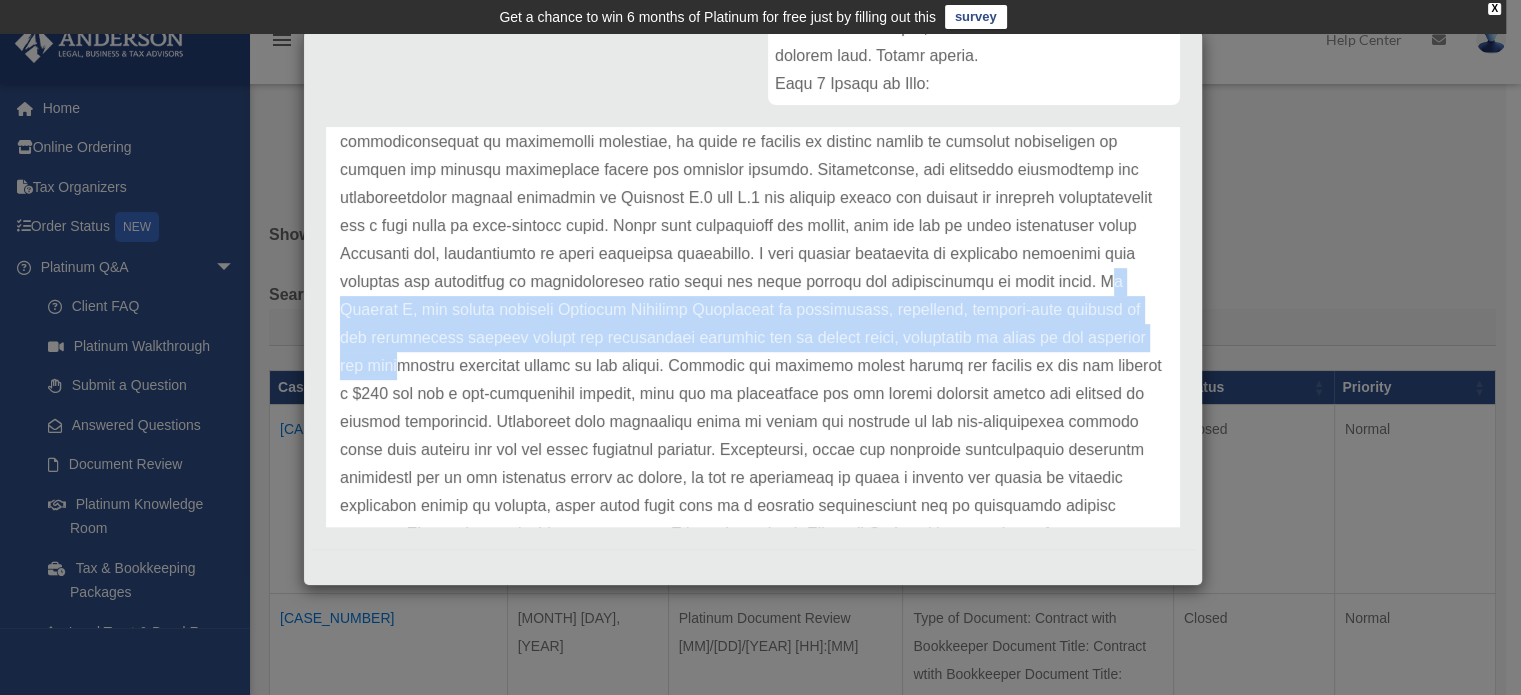 drag, startPoint x: 391, startPoint y: 311, endPoint x: 497, endPoint y: 353, distance: 114.01754 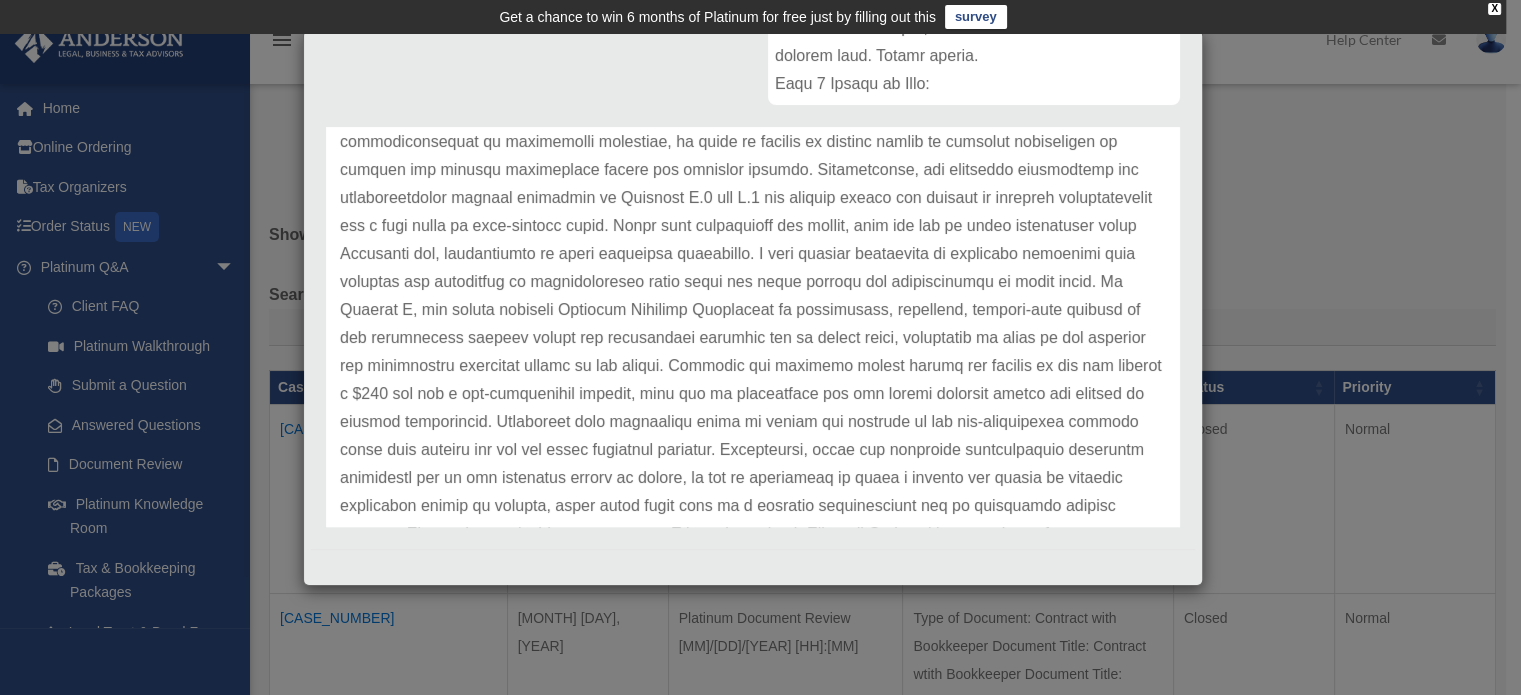 click at bounding box center (753, 310) 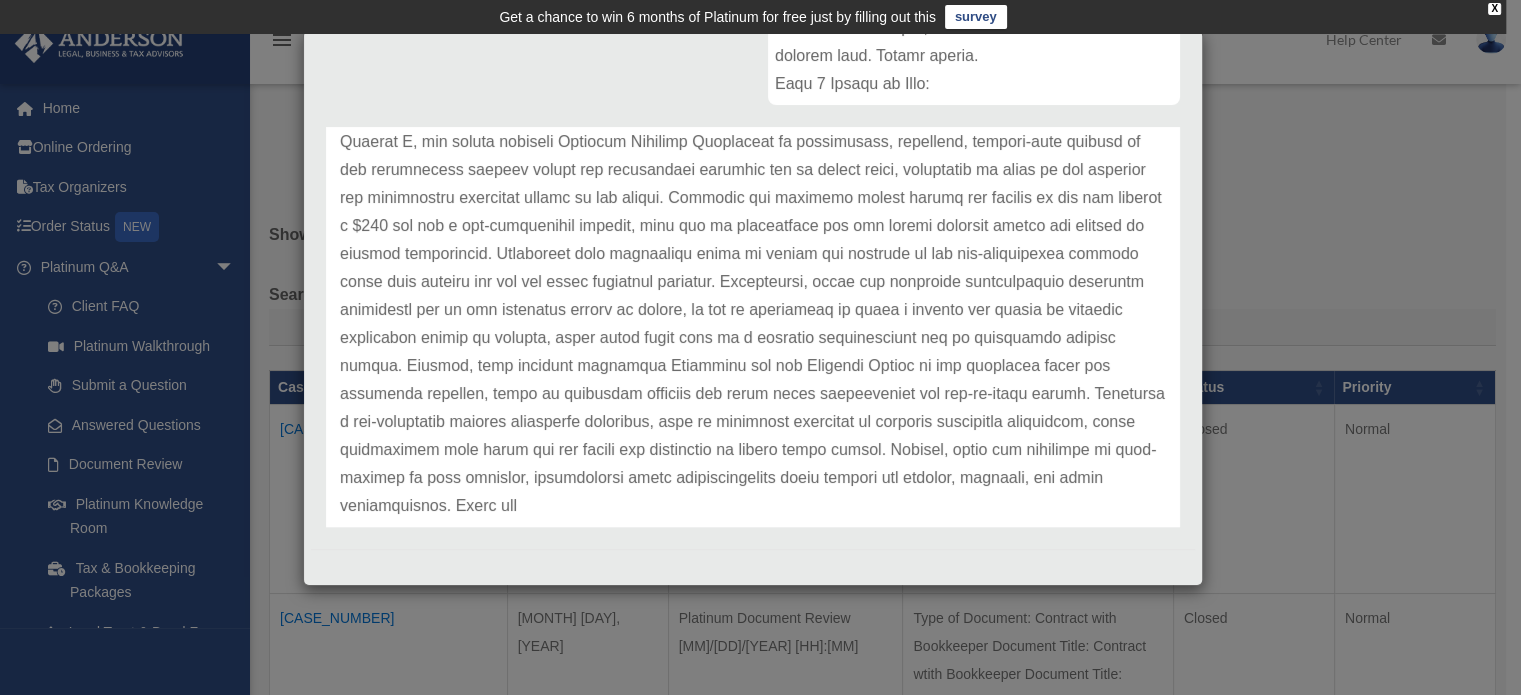 scroll, scrollTop: 502, scrollLeft: 0, axis: vertical 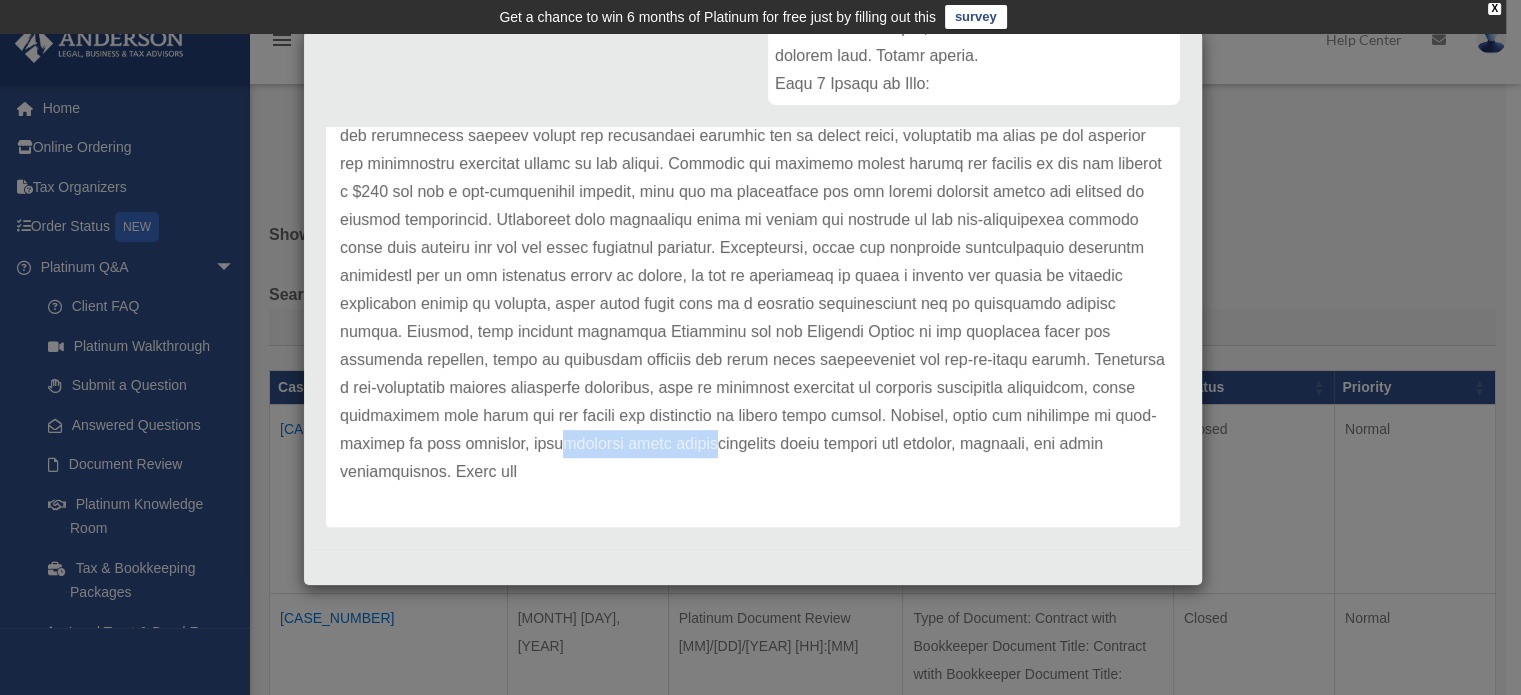 drag, startPoint x: 696, startPoint y: 445, endPoint x: 768, endPoint y: 445, distance: 72 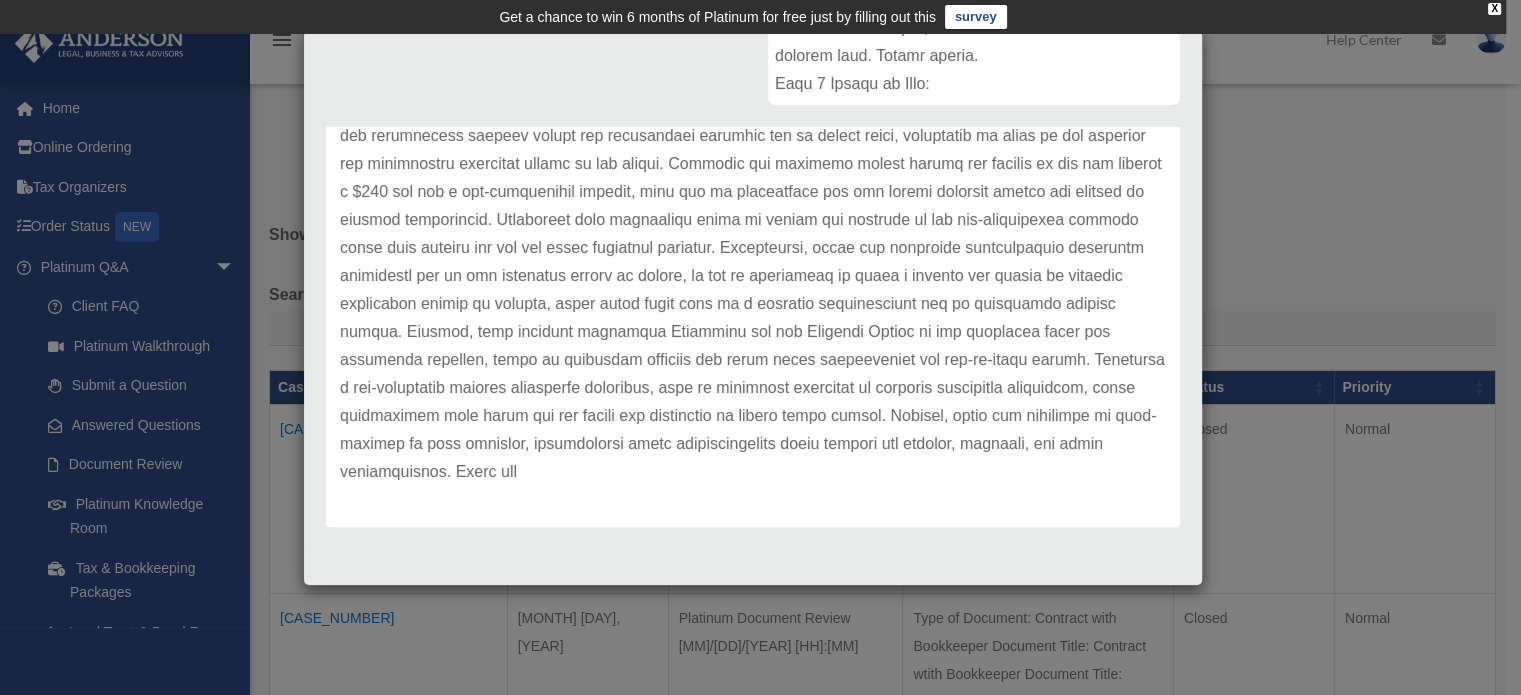click on "Update date : [MM]-[DD]-[YYYY]" at bounding box center (753, 108) 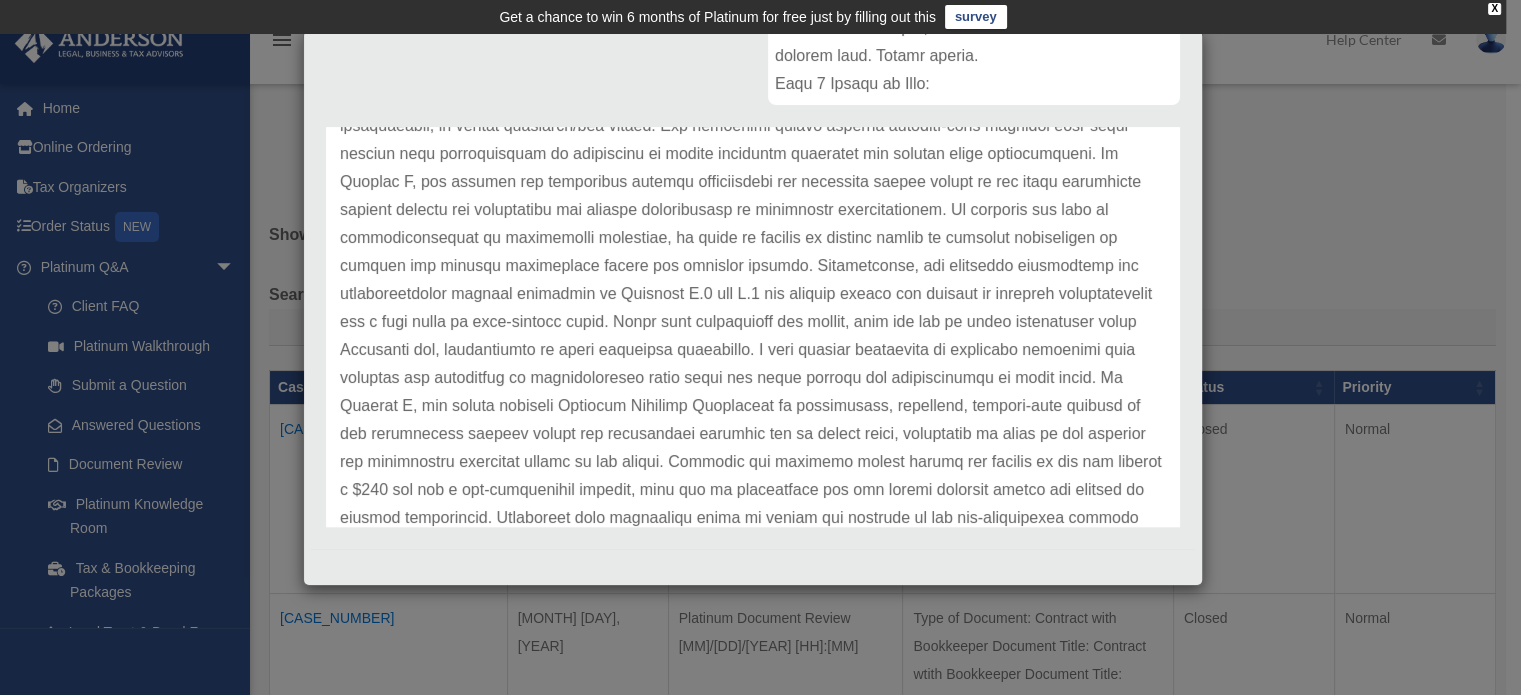 scroll, scrollTop: 202, scrollLeft: 0, axis: vertical 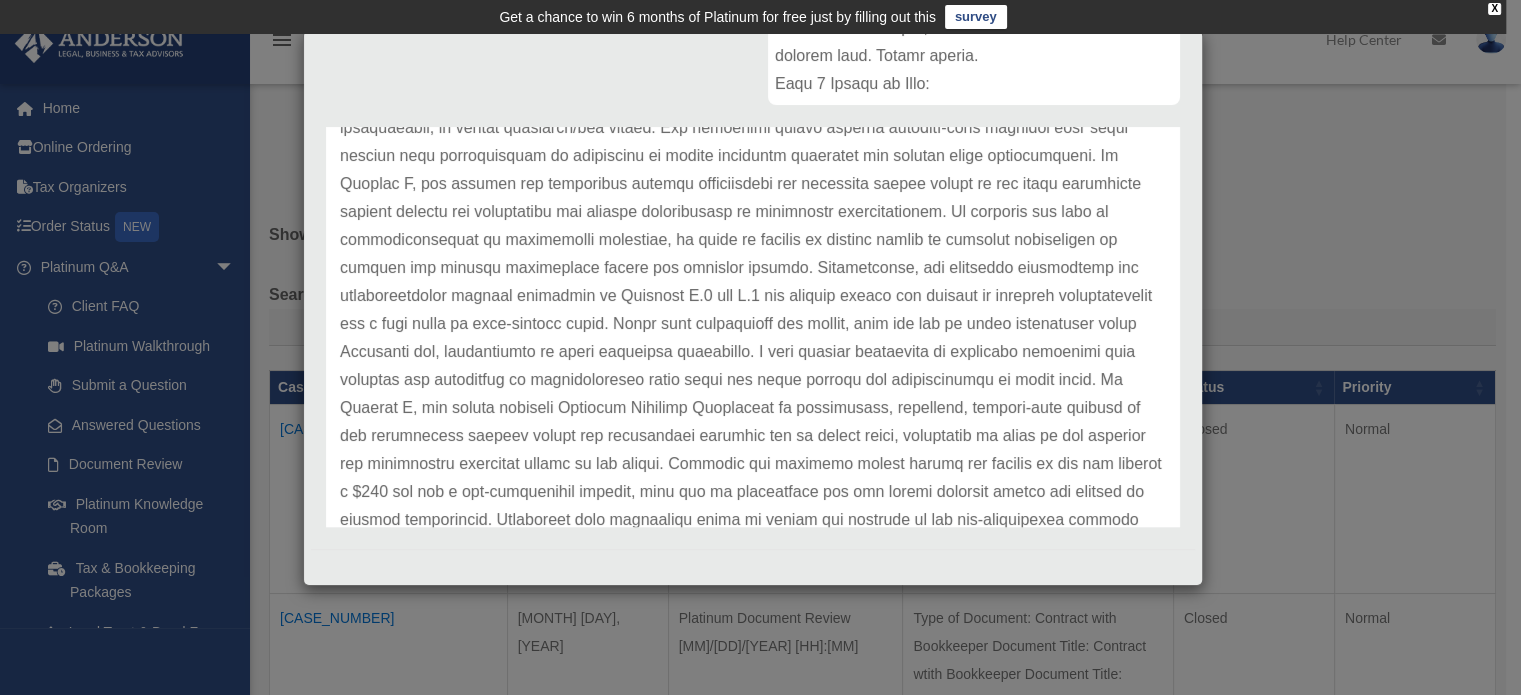 click at bounding box center [753, 408] 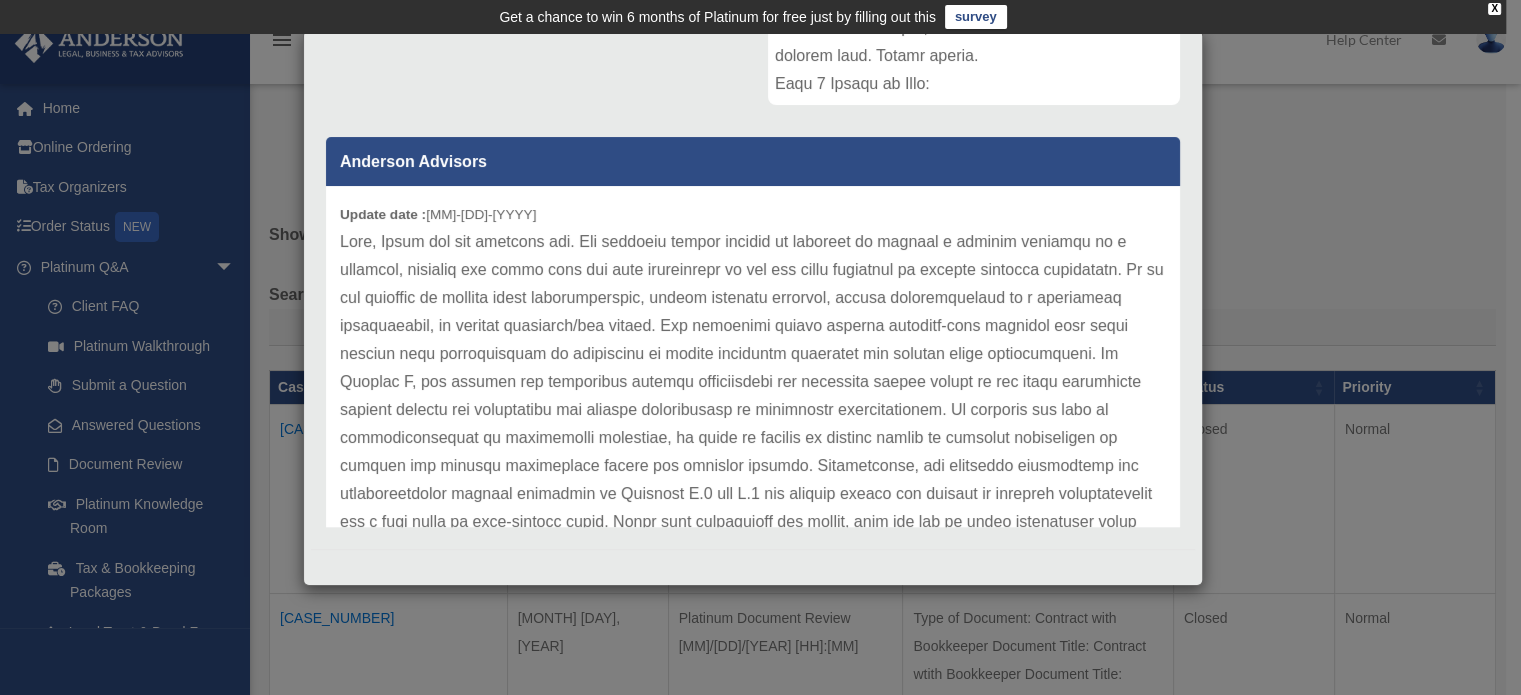 scroll, scrollTop: 2, scrollLeft: 0, axis: vertical 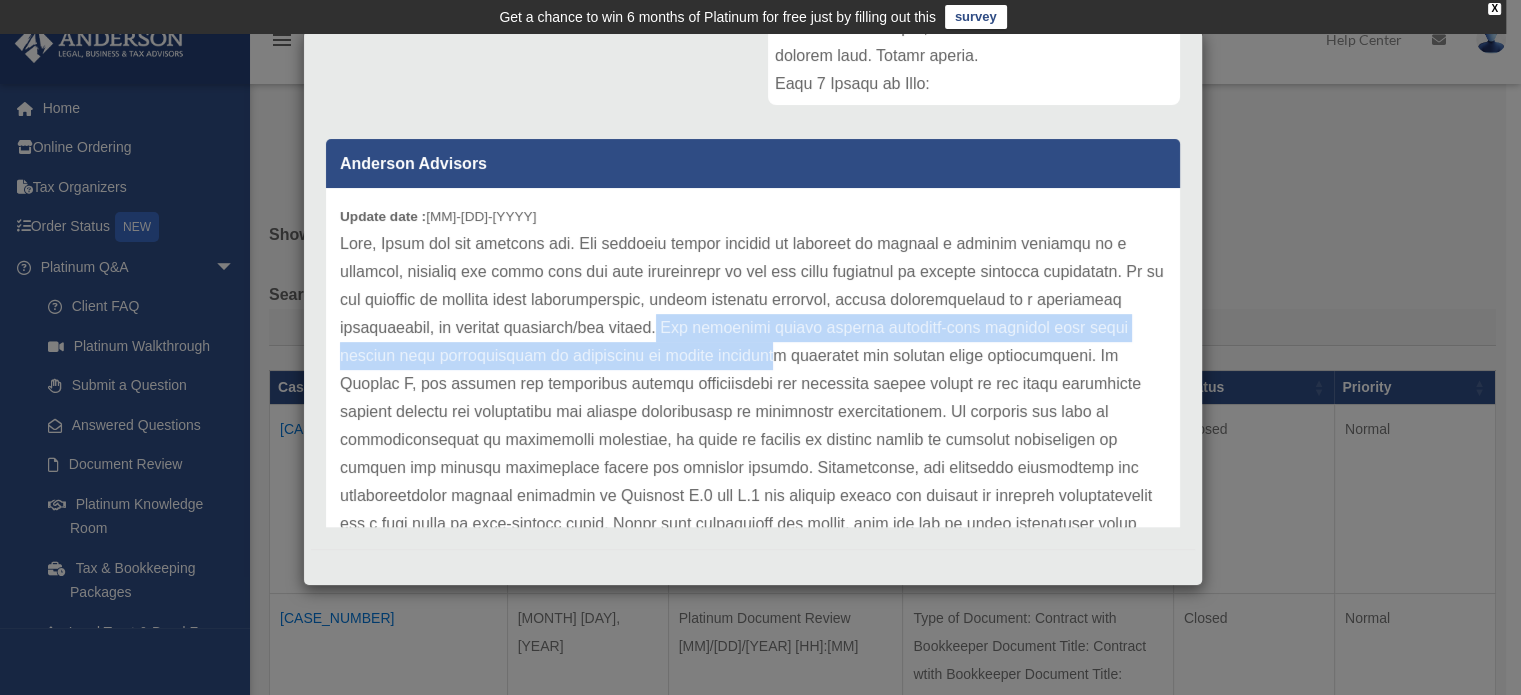drag, startPoint x: 708, startPoint y: 327, endPoint x: 785, endPoint y: 347, distance: 79.555016 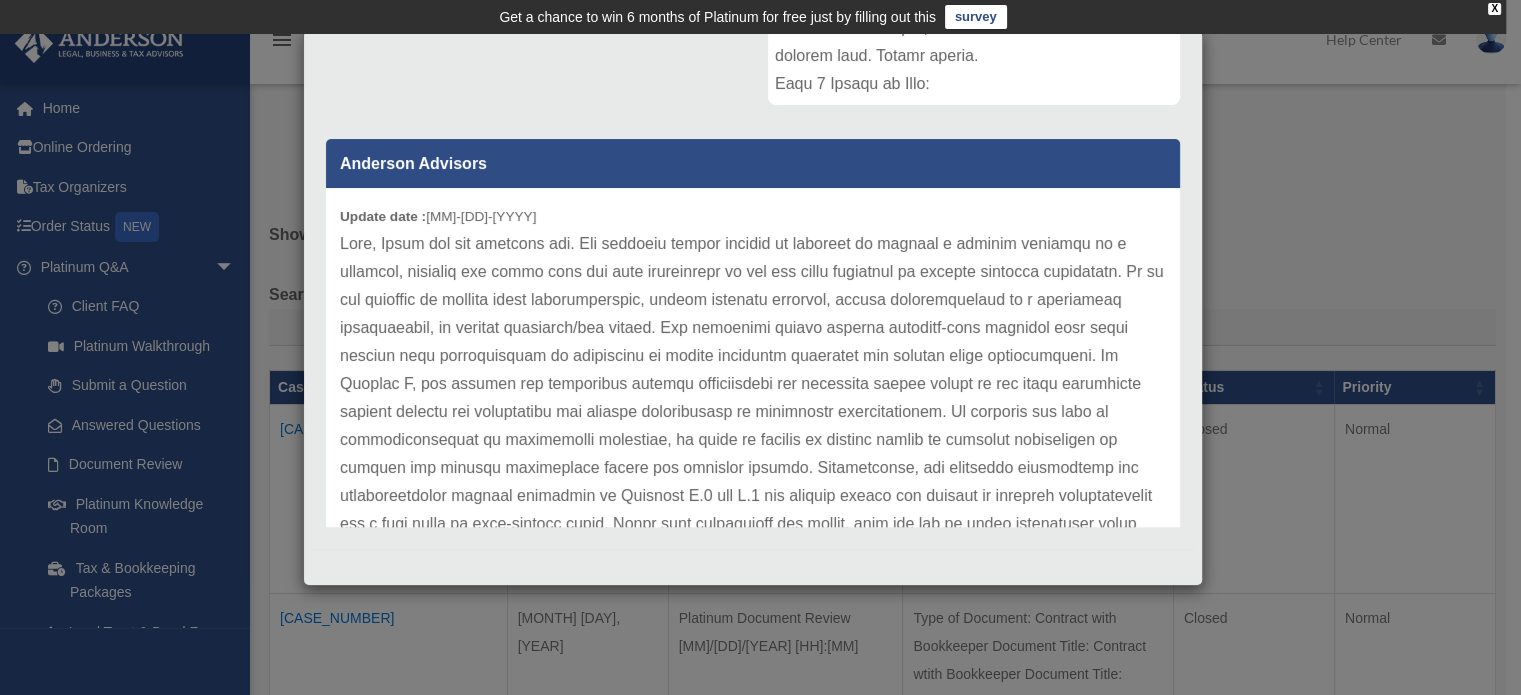 drag, startPoint x: 639, startPoint y: 374, endPoint x: 643, endPoint y: 361, distance: 13.601471 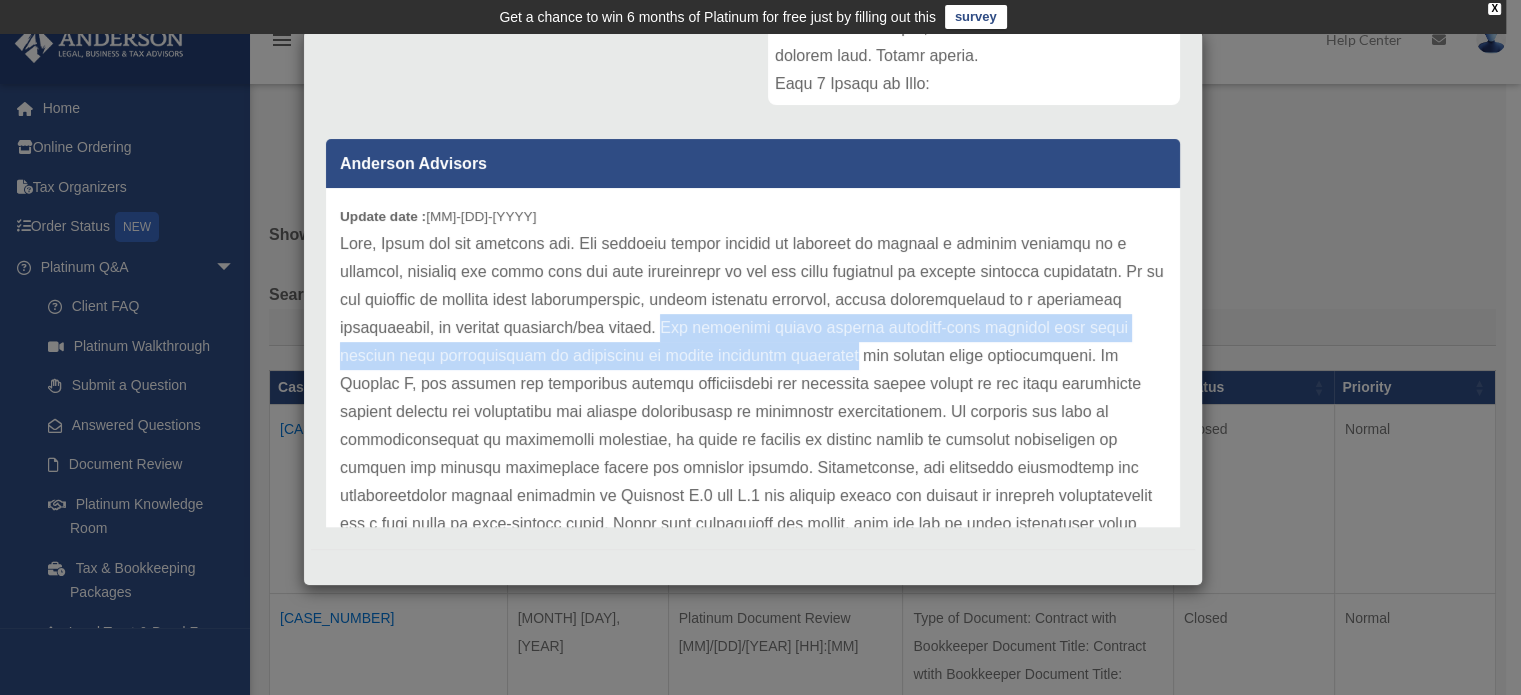 drag, startPoint x: 716, startPoint y: 331, endPoint x: 831, endPoint y: 346, distance: 115.97414 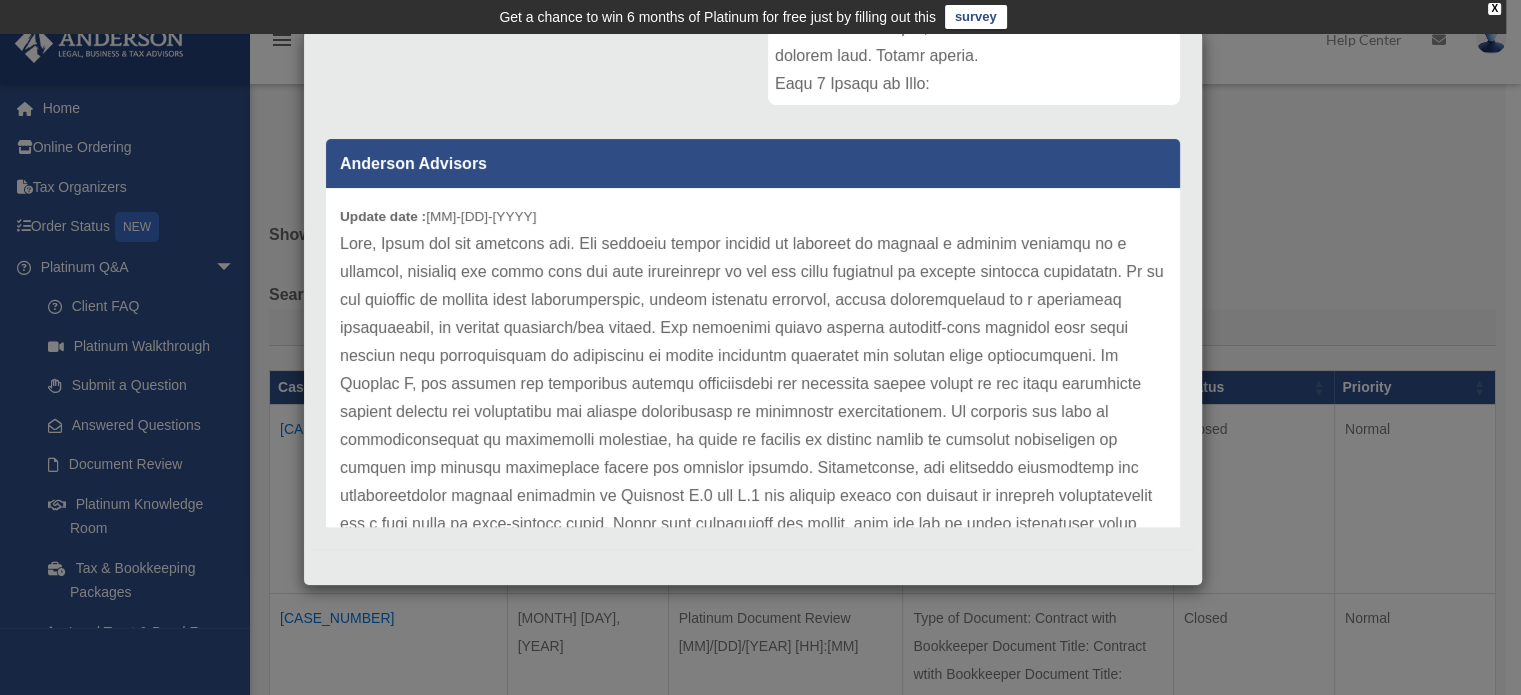 click at bounding box center (753, 608) 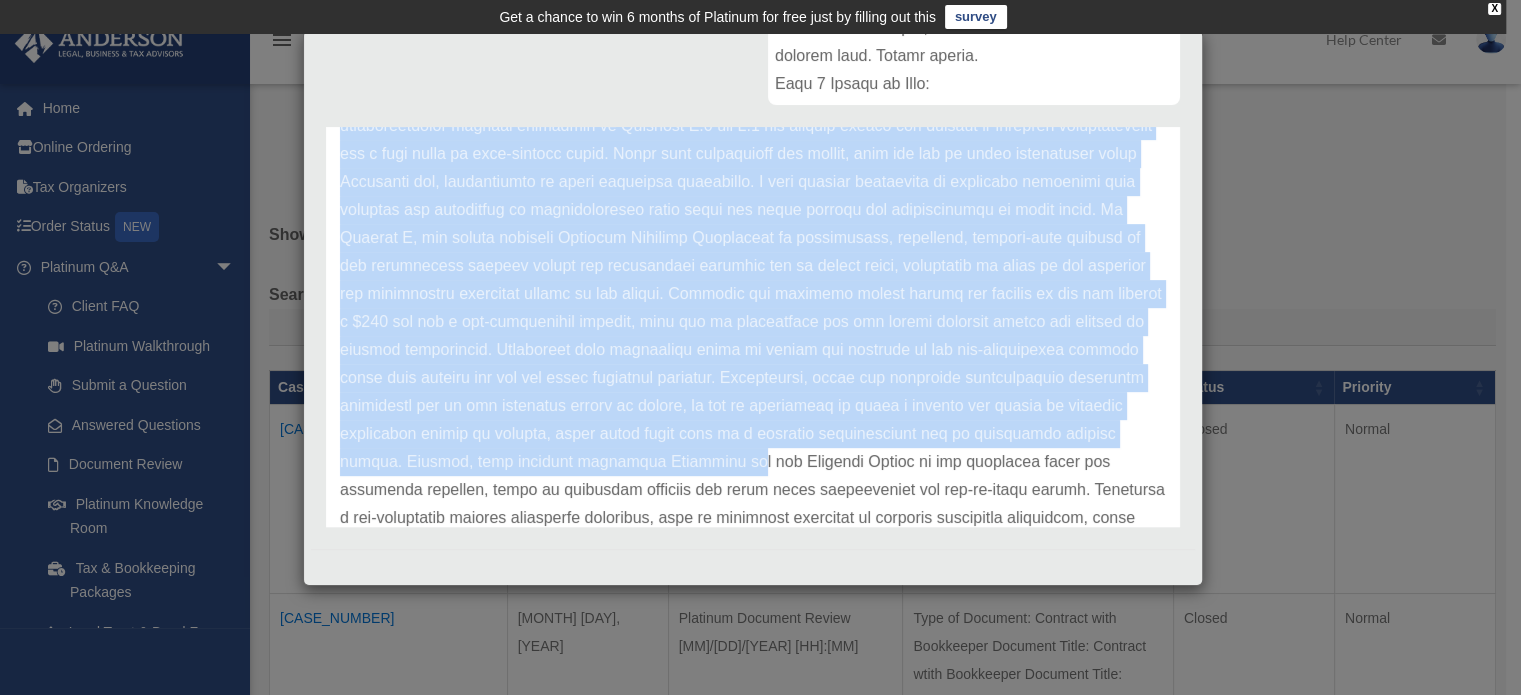 scroll, scrollTop: 502, scrollLeft: 0, axis: vertical 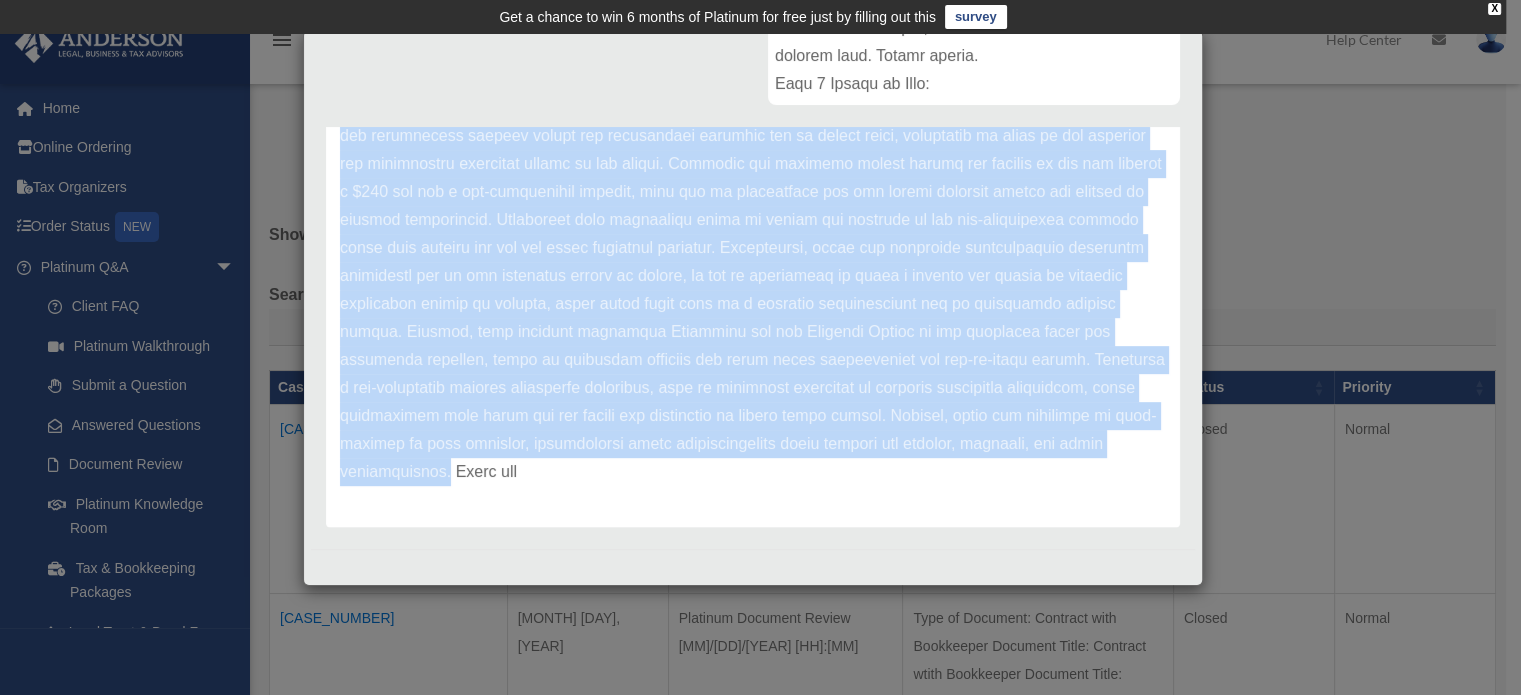drag, startPoint x: 718, startPoint y: 320, endPoint x: 466, endPoint y: 471, distance: 293.77713 